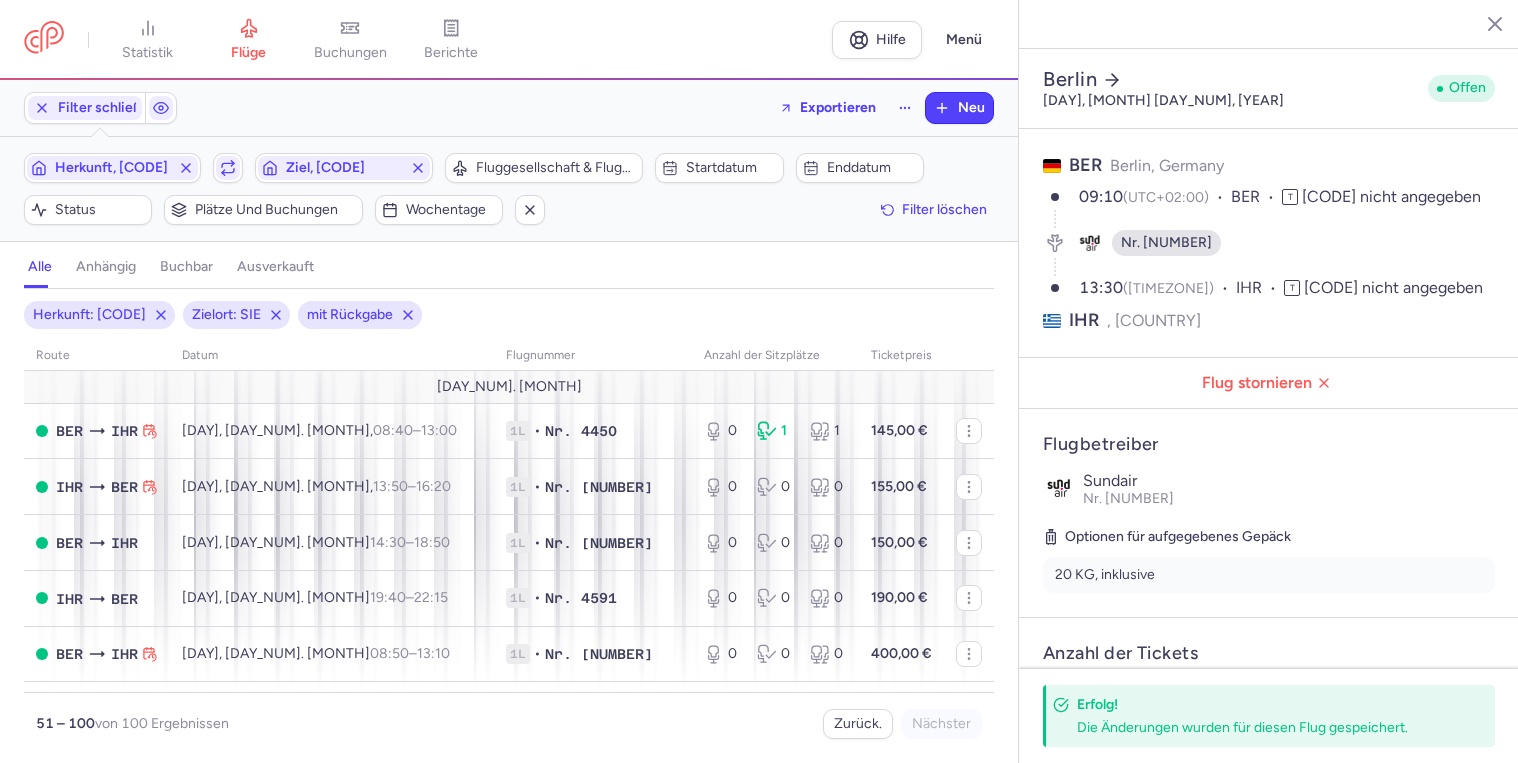 select on "days" 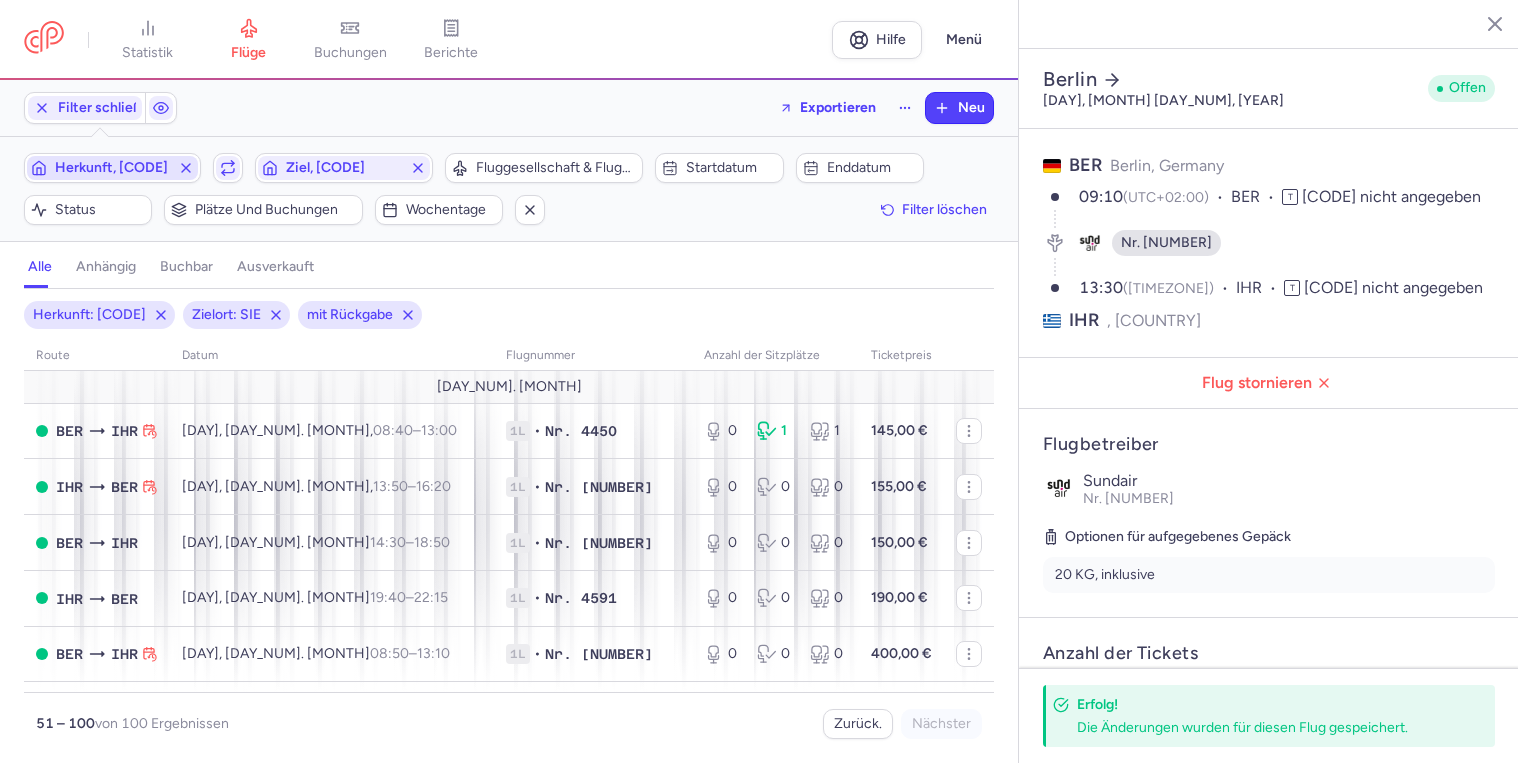scroll, scrollTop: 0, scrollLeft: 0, axis: both 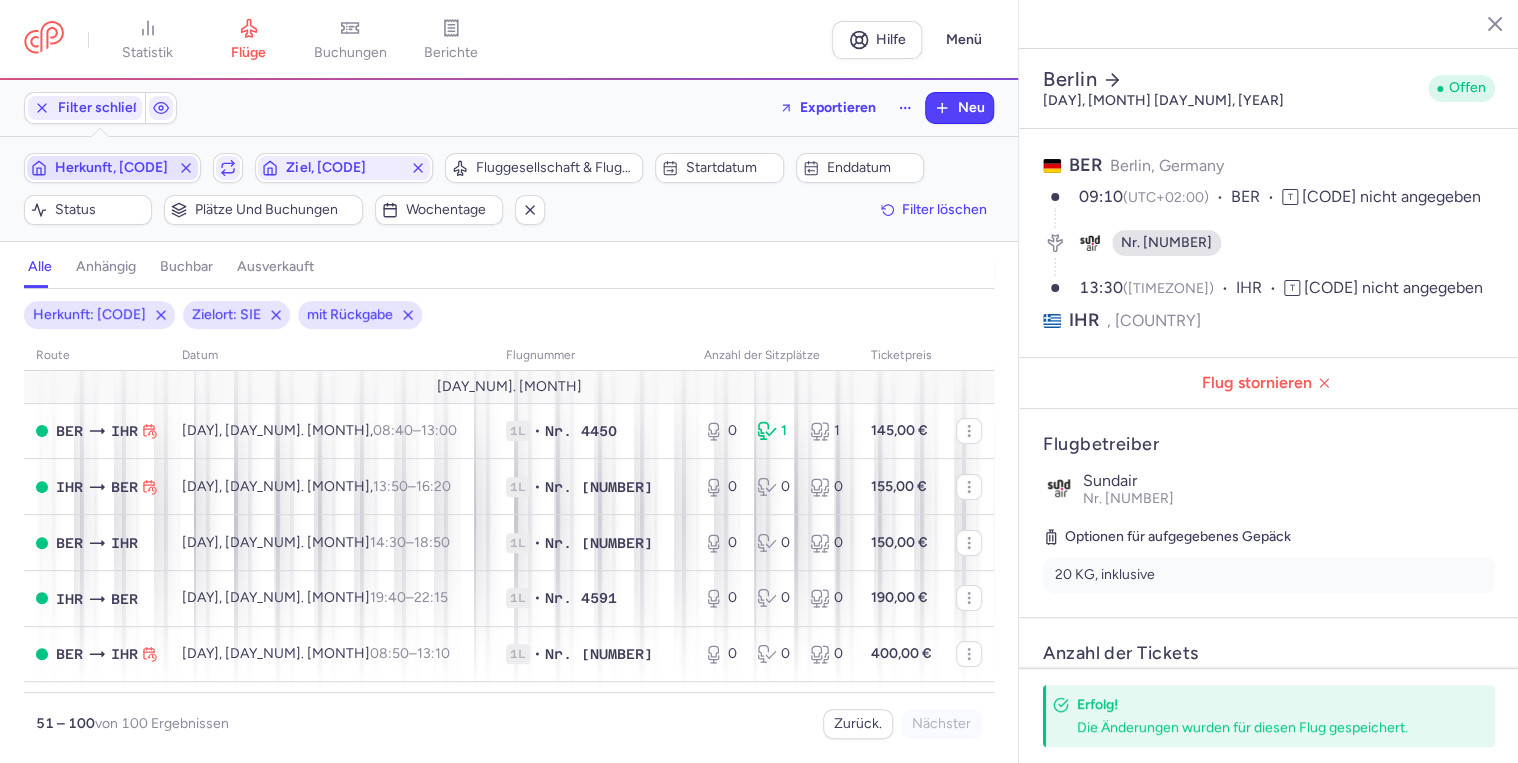 click on "Herkunft, [CODE]" at bounding box center [111, 167] 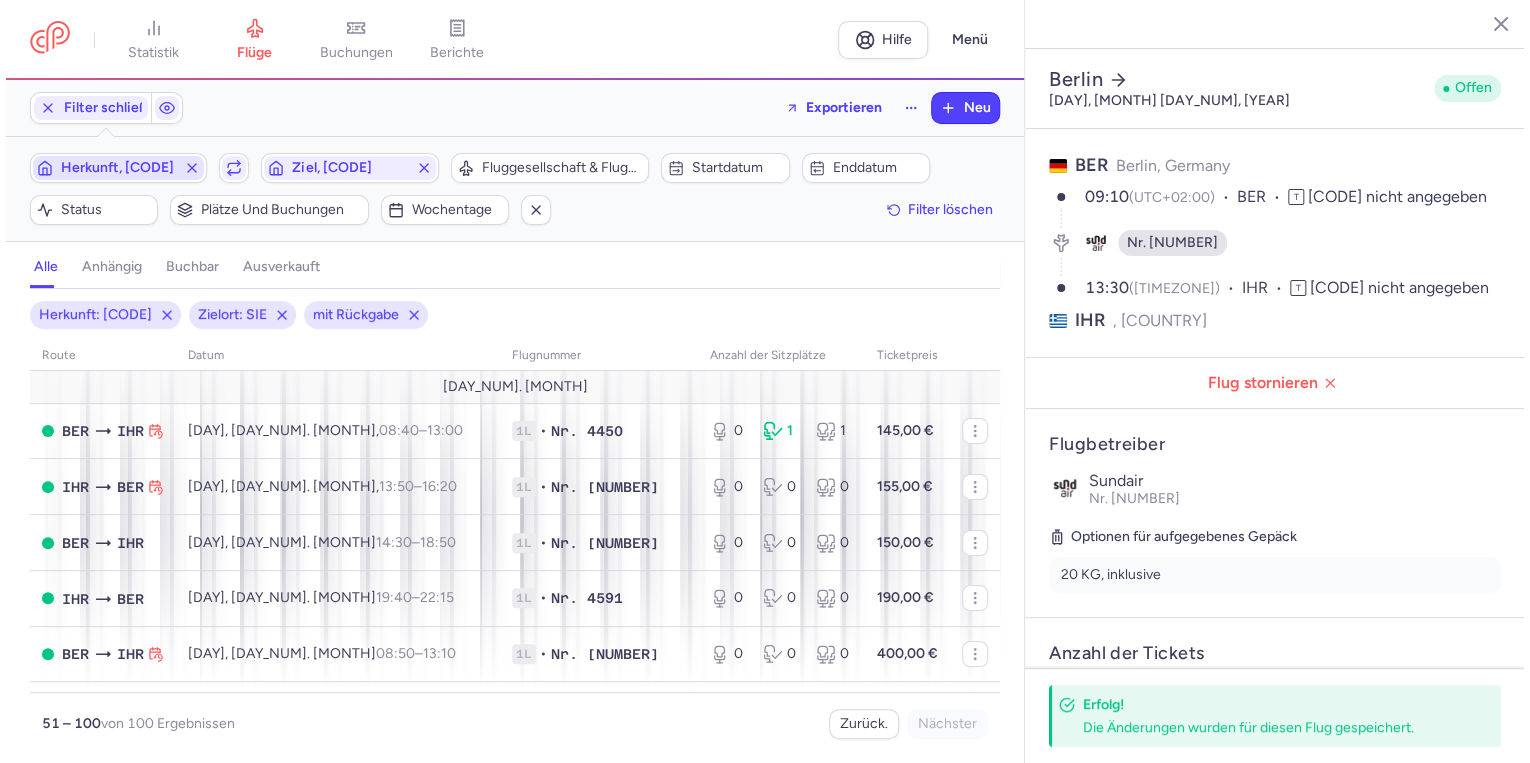 scroll, scrollTop: 160, scrollLeft: 0, axis: vertical 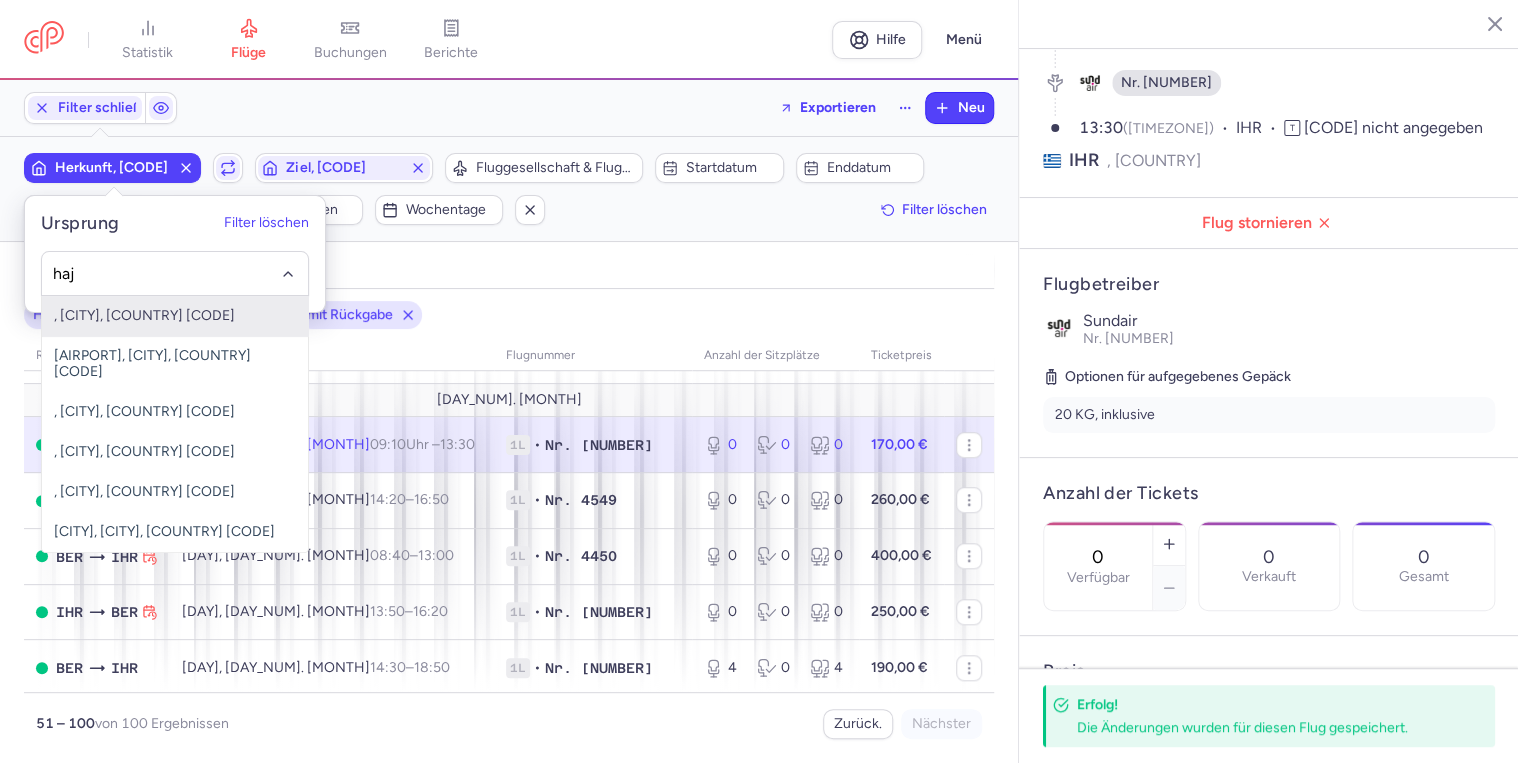click on ", [CITY], [COUNTRY] [CODE]" 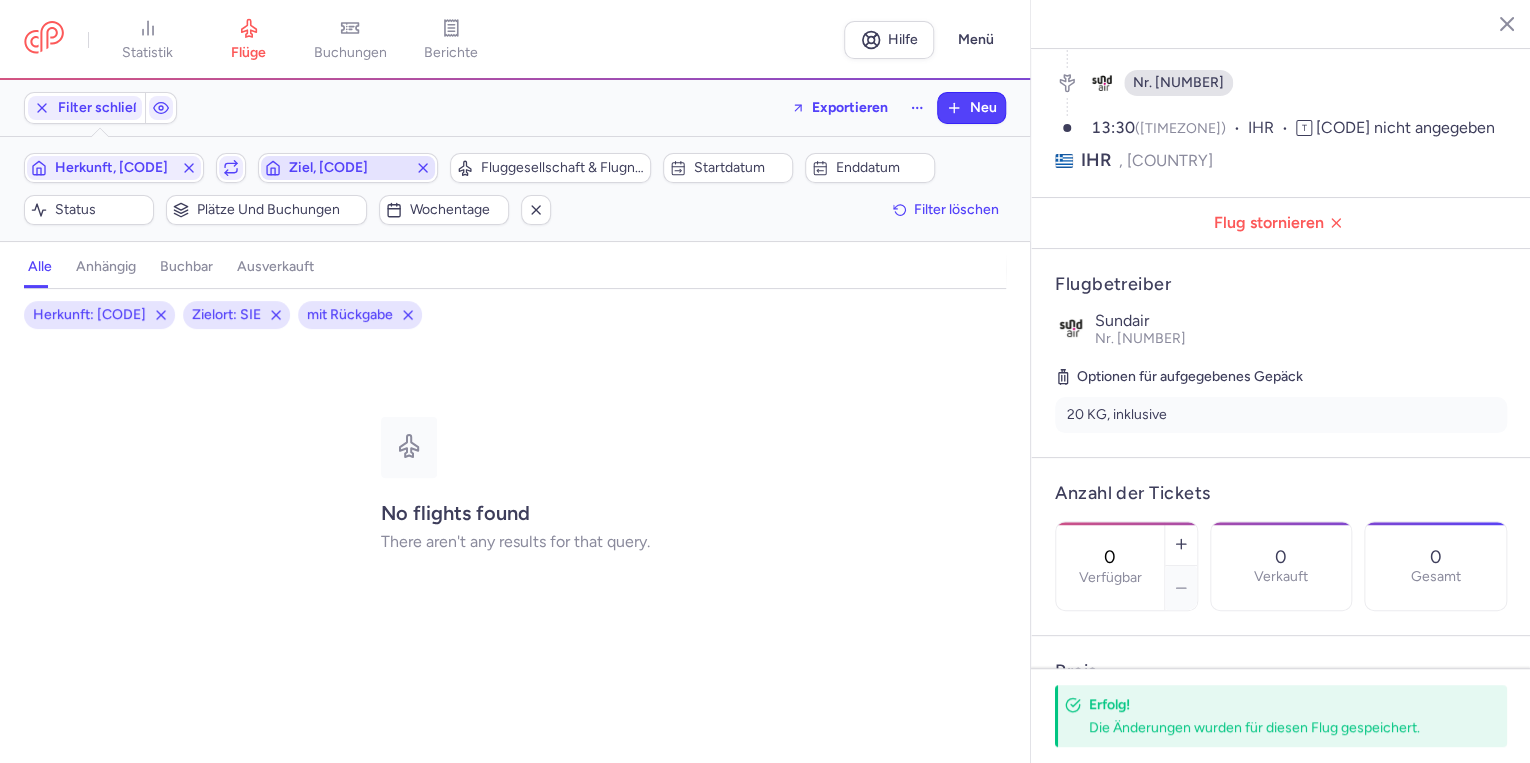 click on "Ziel, [CODE]" at bounding box center (348, 168) 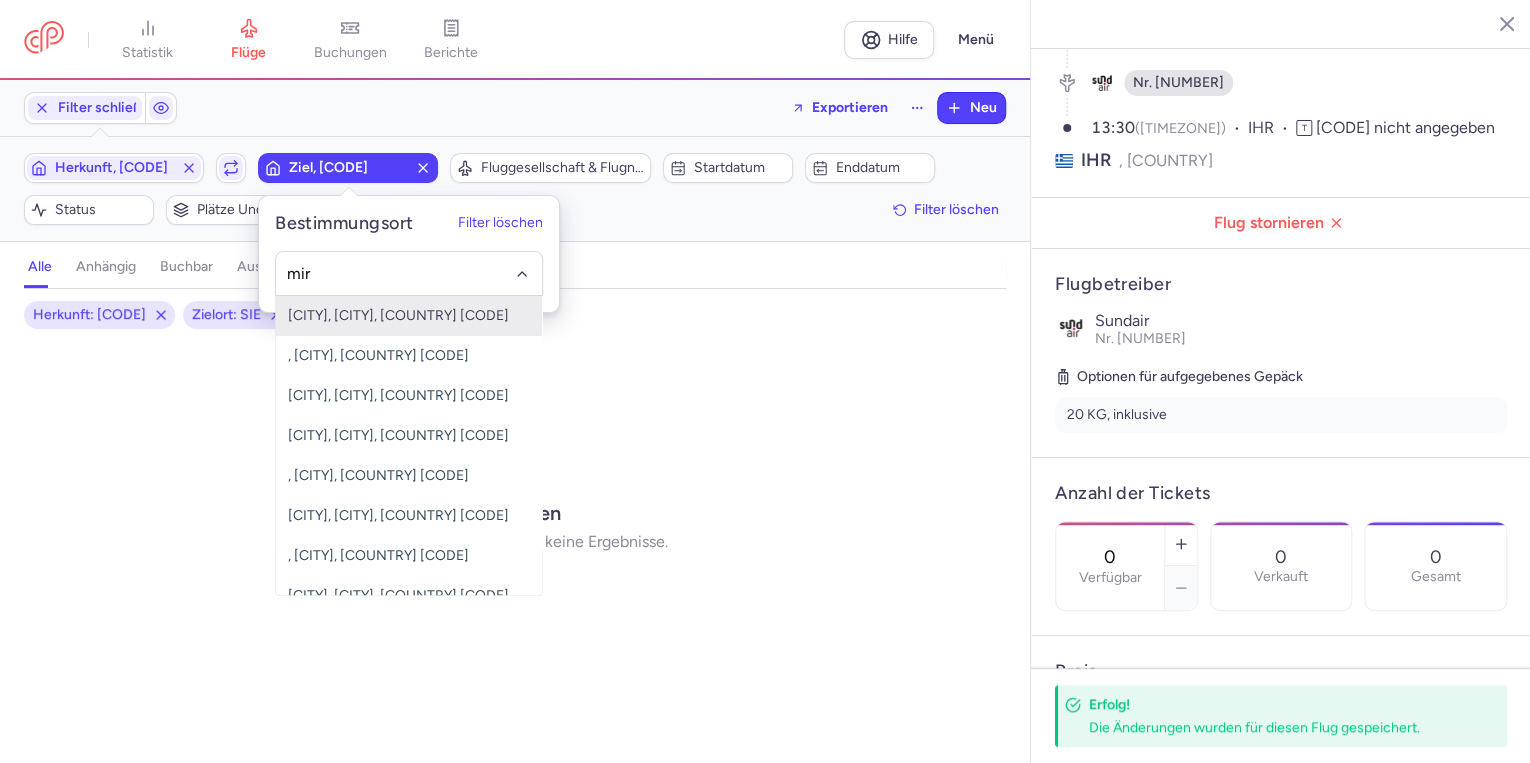 click on "[CITY], [CITY], [COUNTRY] [CODE]" at bounding box center (409, 316) 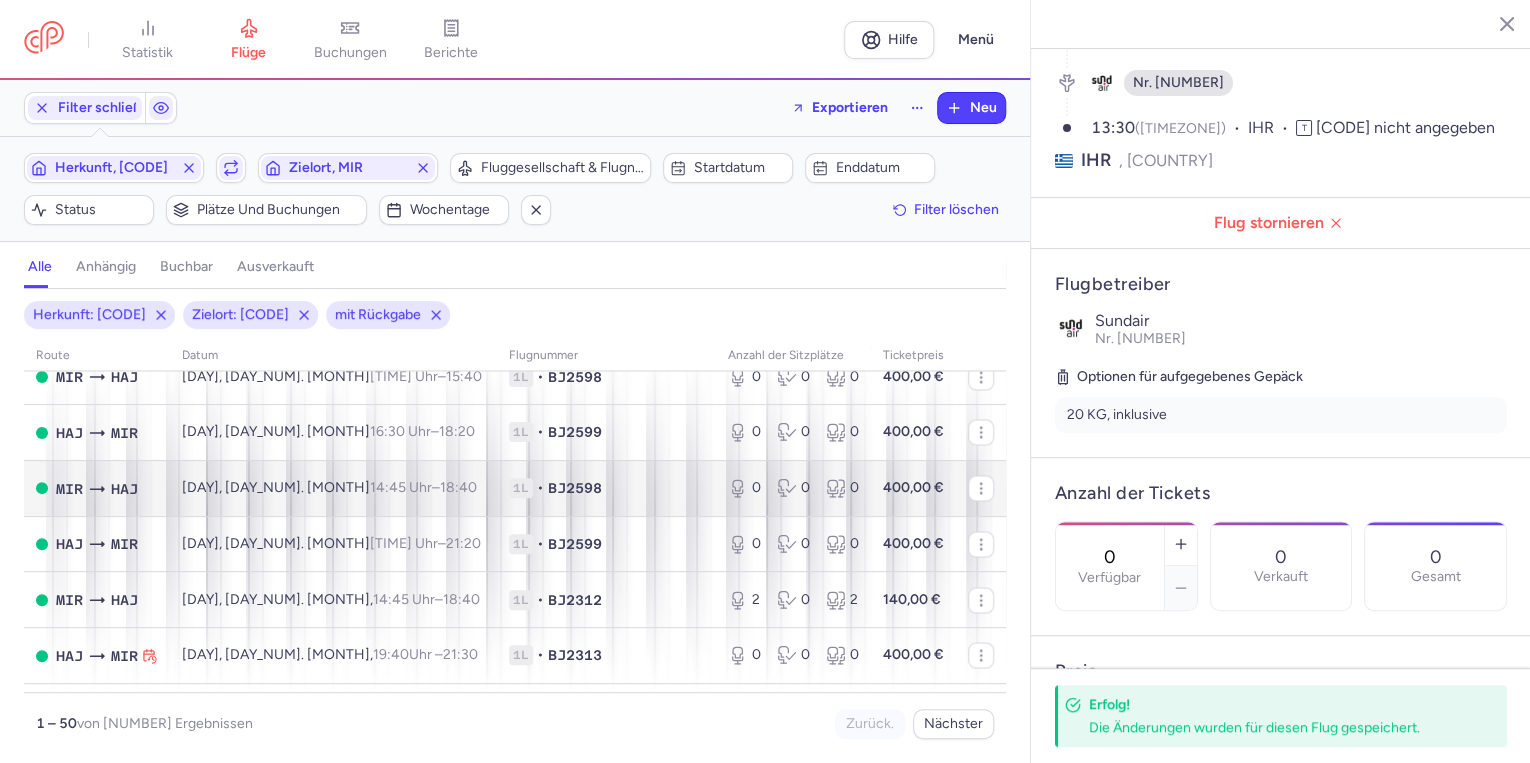 scroll, scrollTop: 1600, scrollLeft: 0, axis: vertical 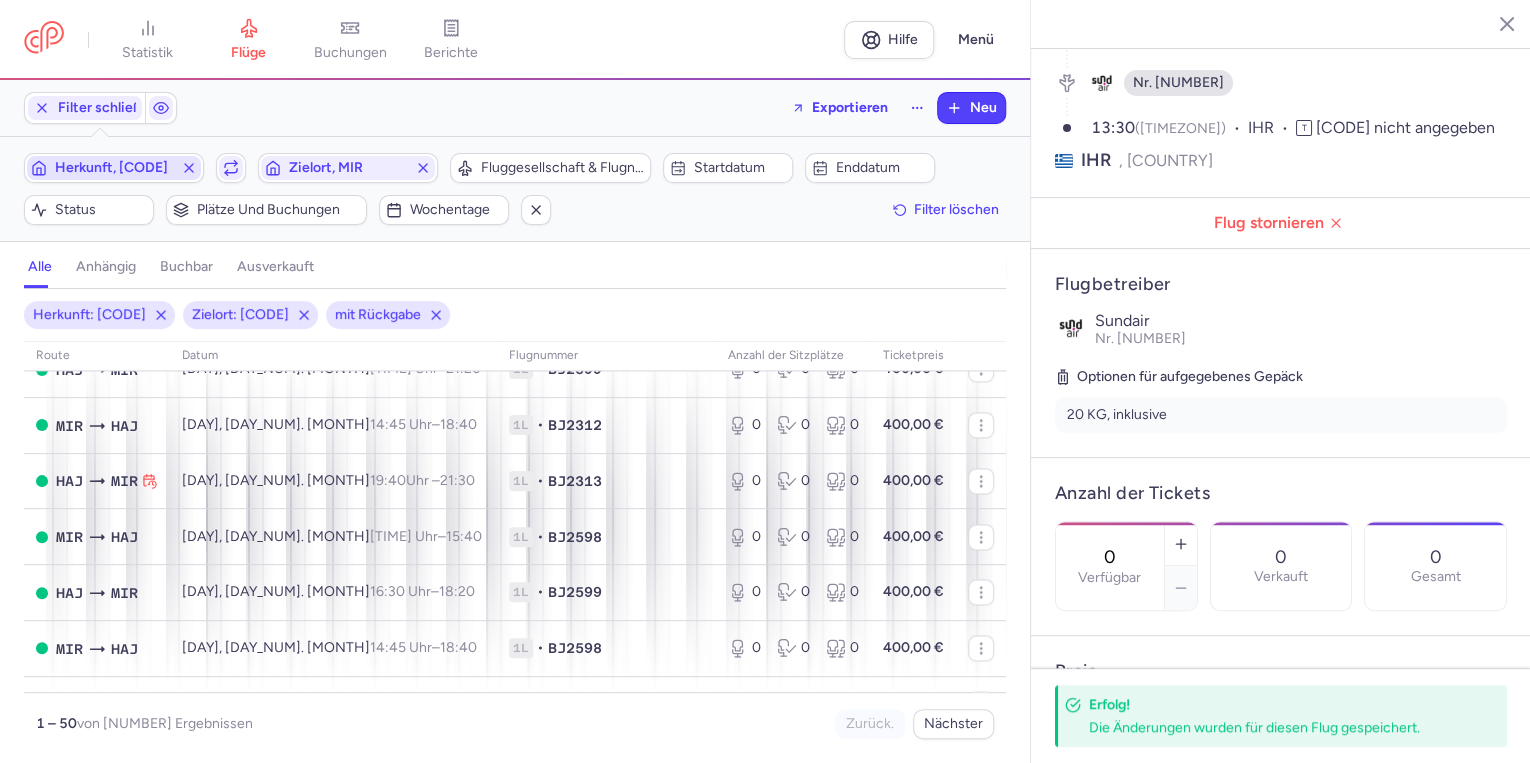 click on "Herkunft, [CODE]" at bounding box center [111, 167] 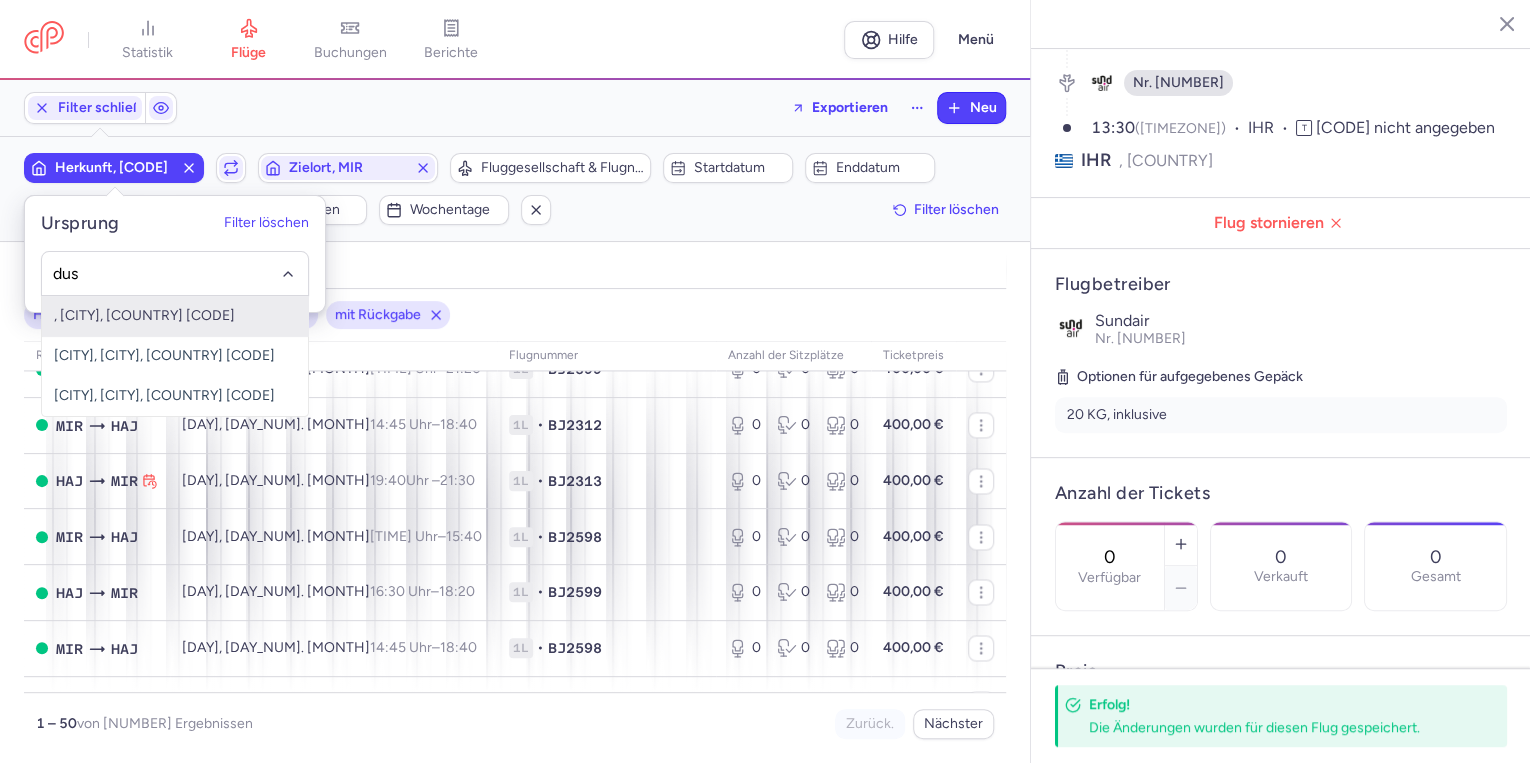 click on ", [CITY], [COUNTRY] [CODE]" 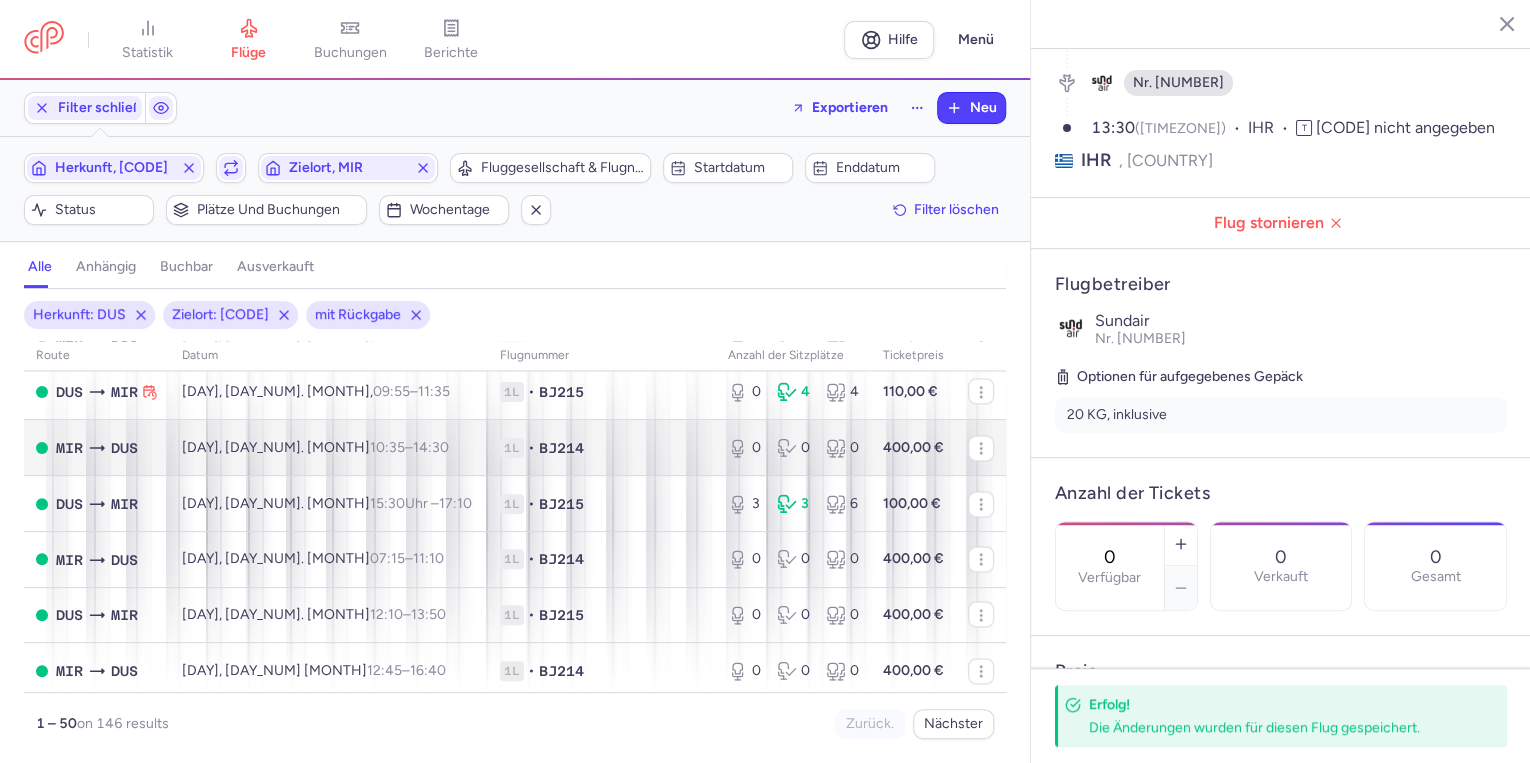 scroll, scrollTop: 1624, scrollLeft: 0, axis: vertical 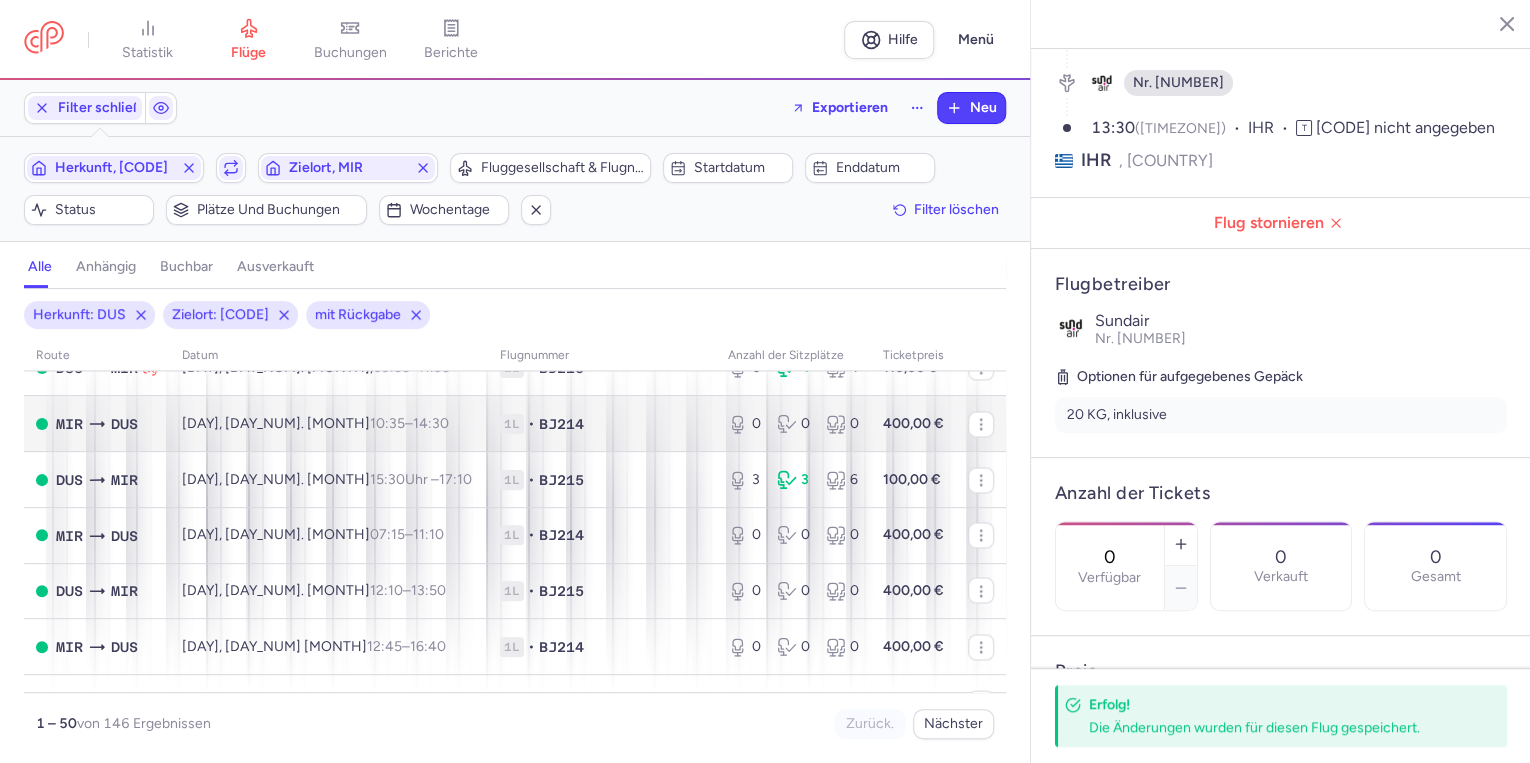type 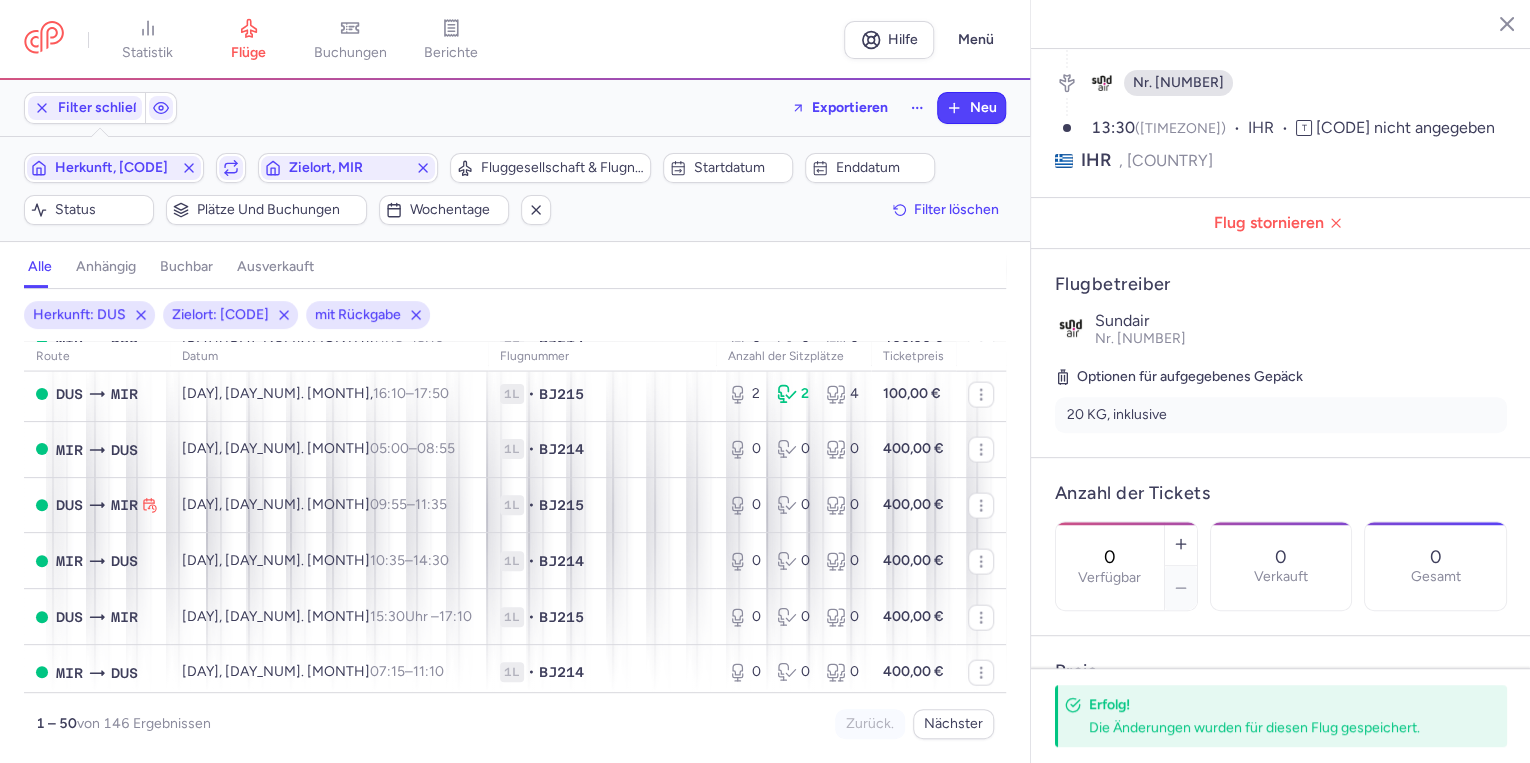 scroll, scrollTop: 2184, scrollLeft: 0, axis: vertical 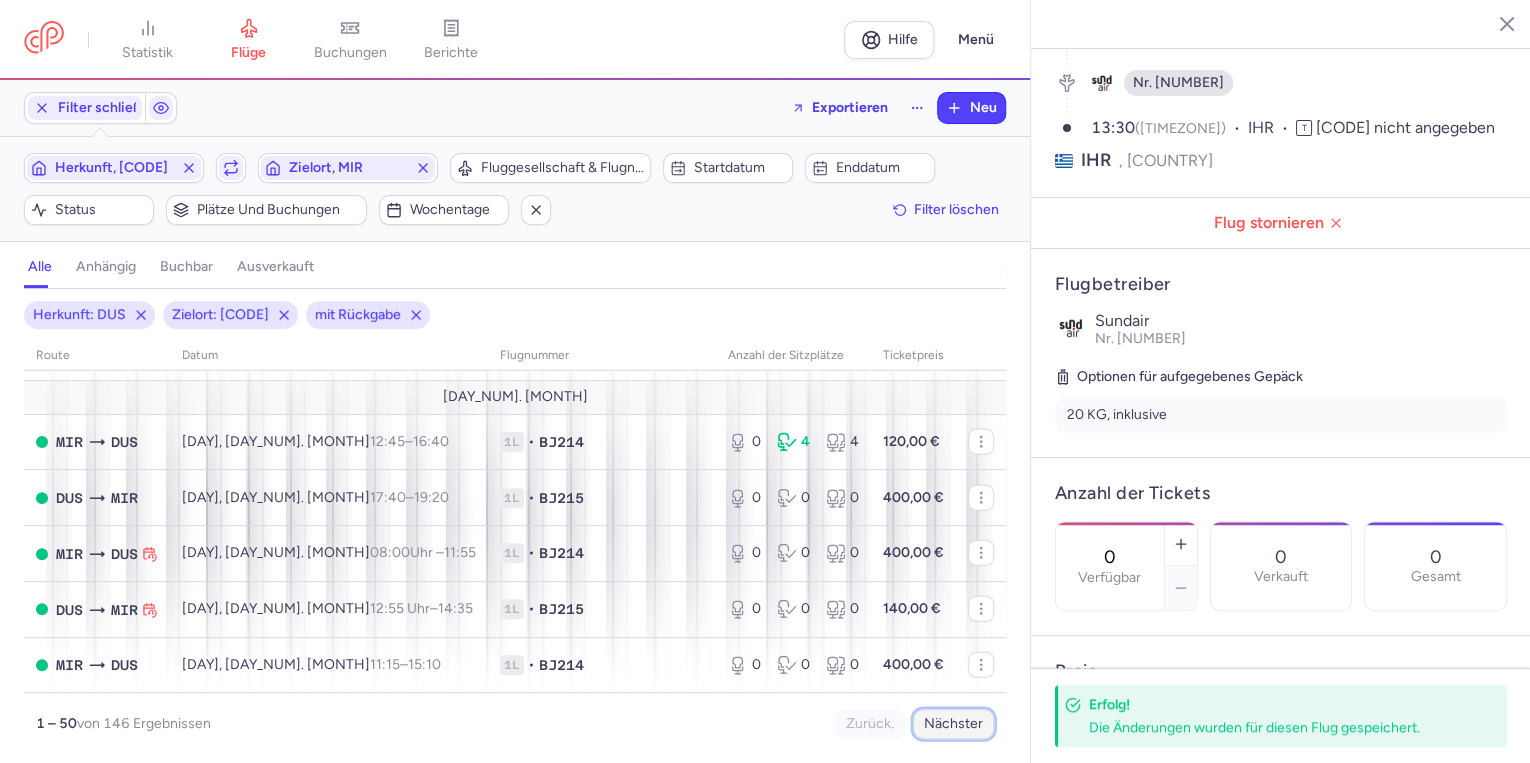 click on "Nächster" at bounding box center (953, 724) 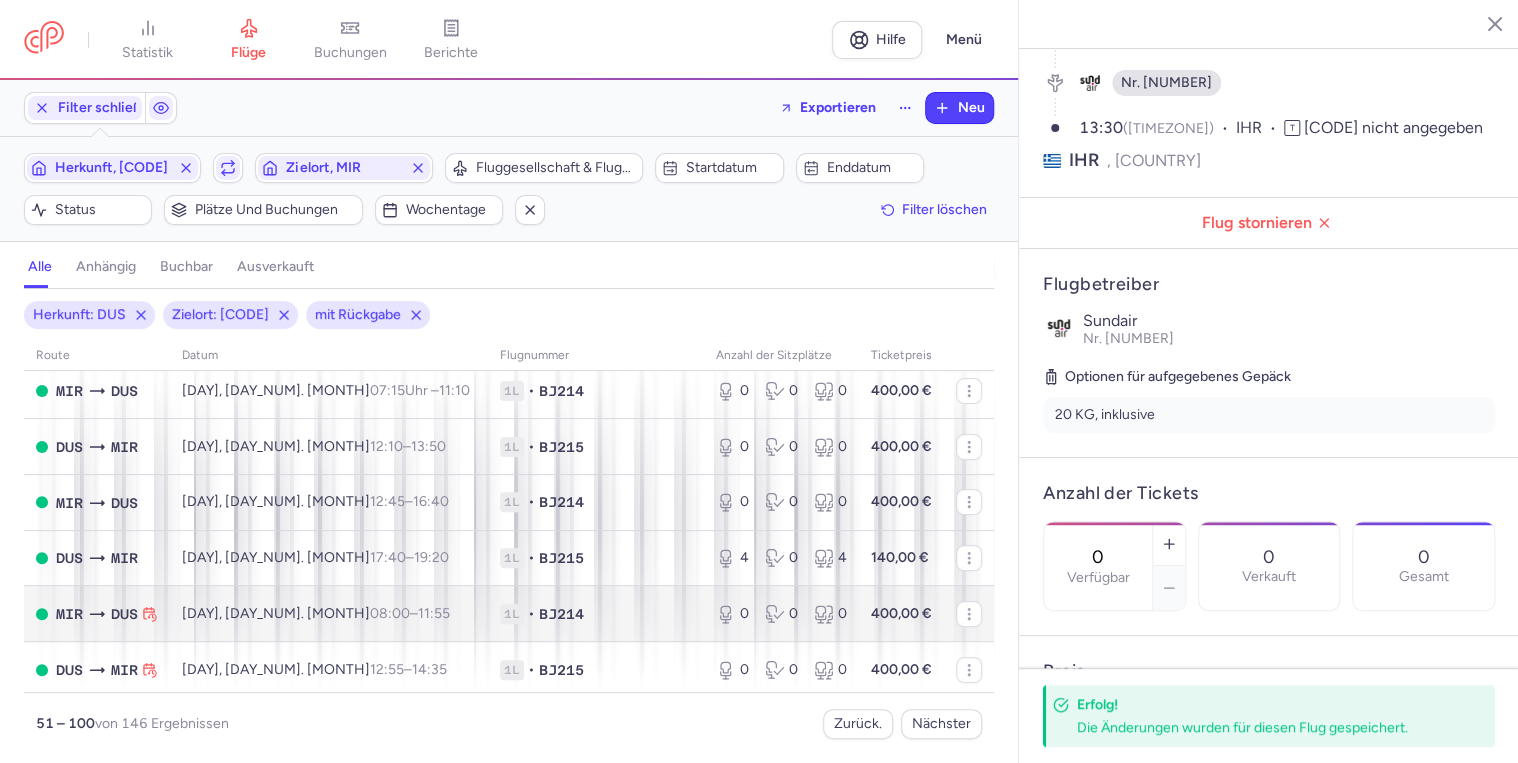 scroll, scrollTop: 320, scrollLeft: 0, axis: vertical 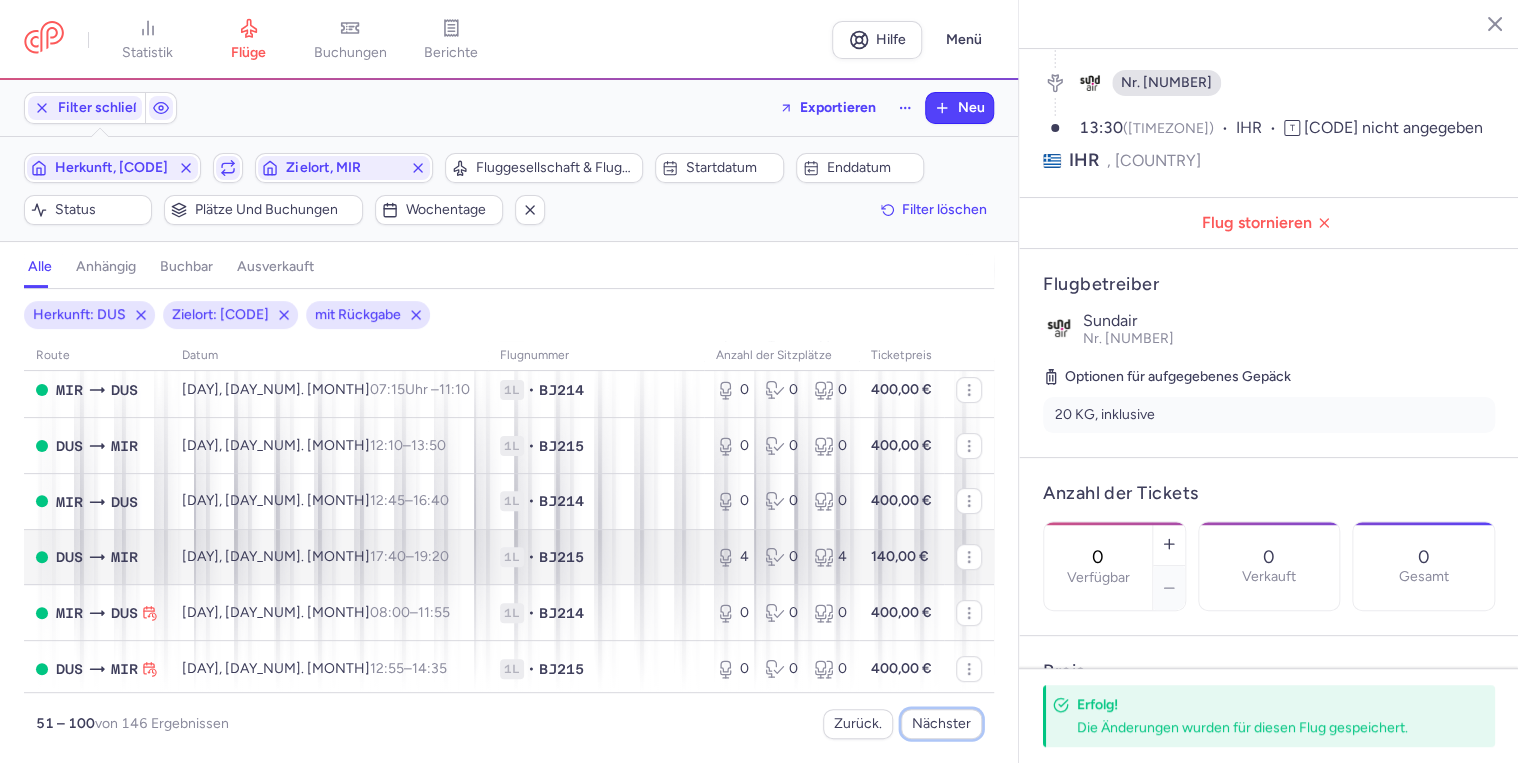 type 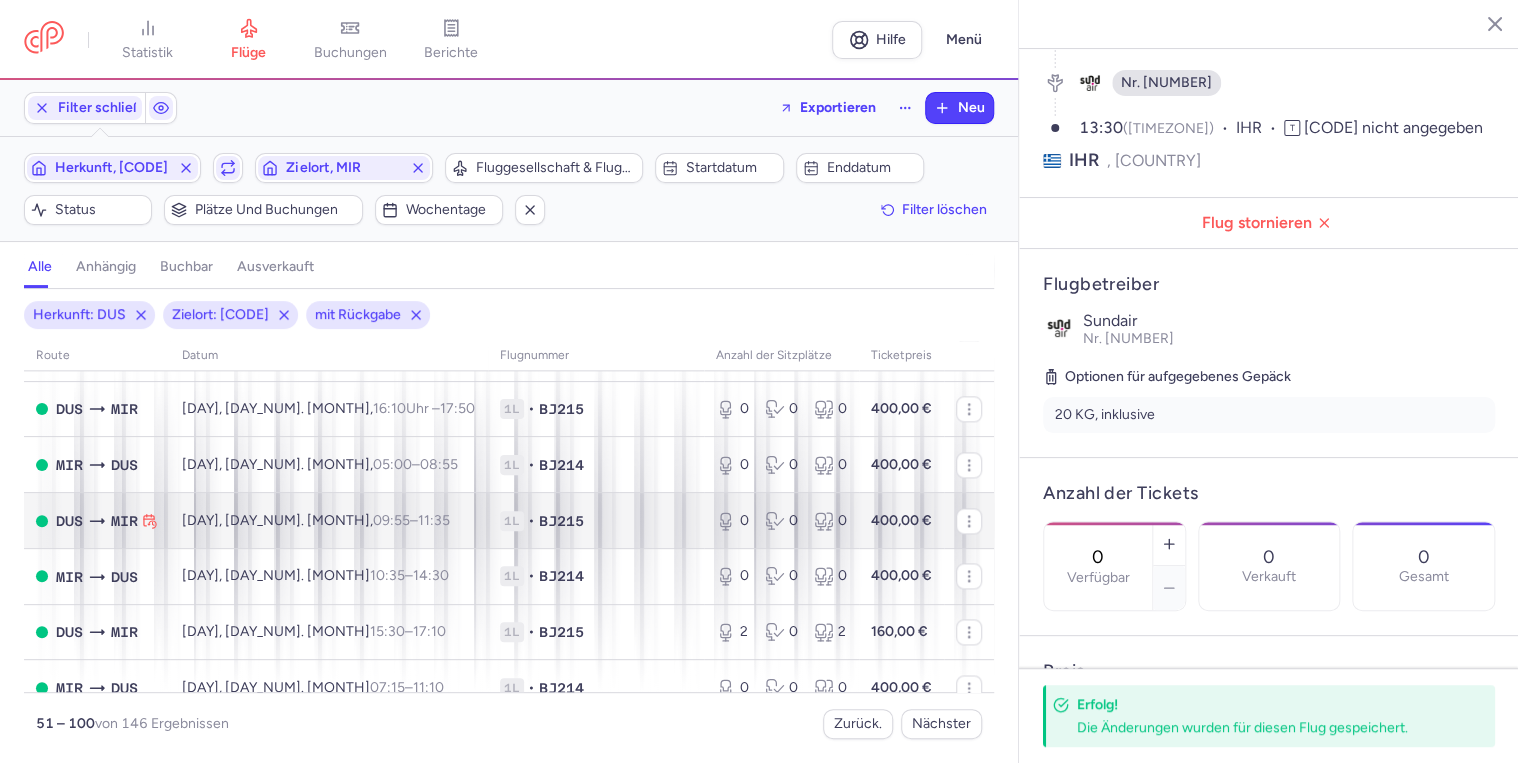 scroll, scrollTop: 1440, scrollLeft: 0, axis: vertical 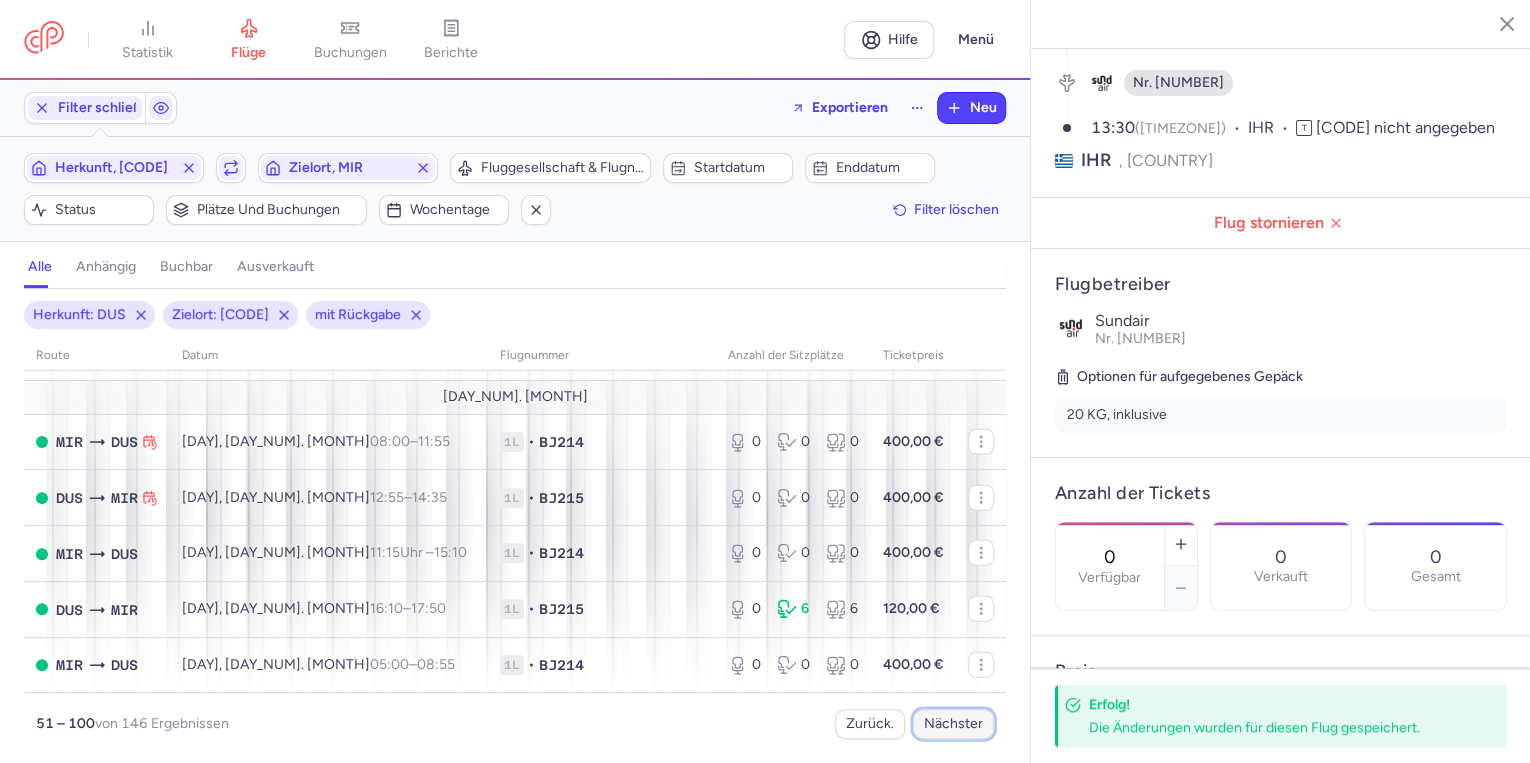 click on "Nächster" at bounding box center [953, 724] 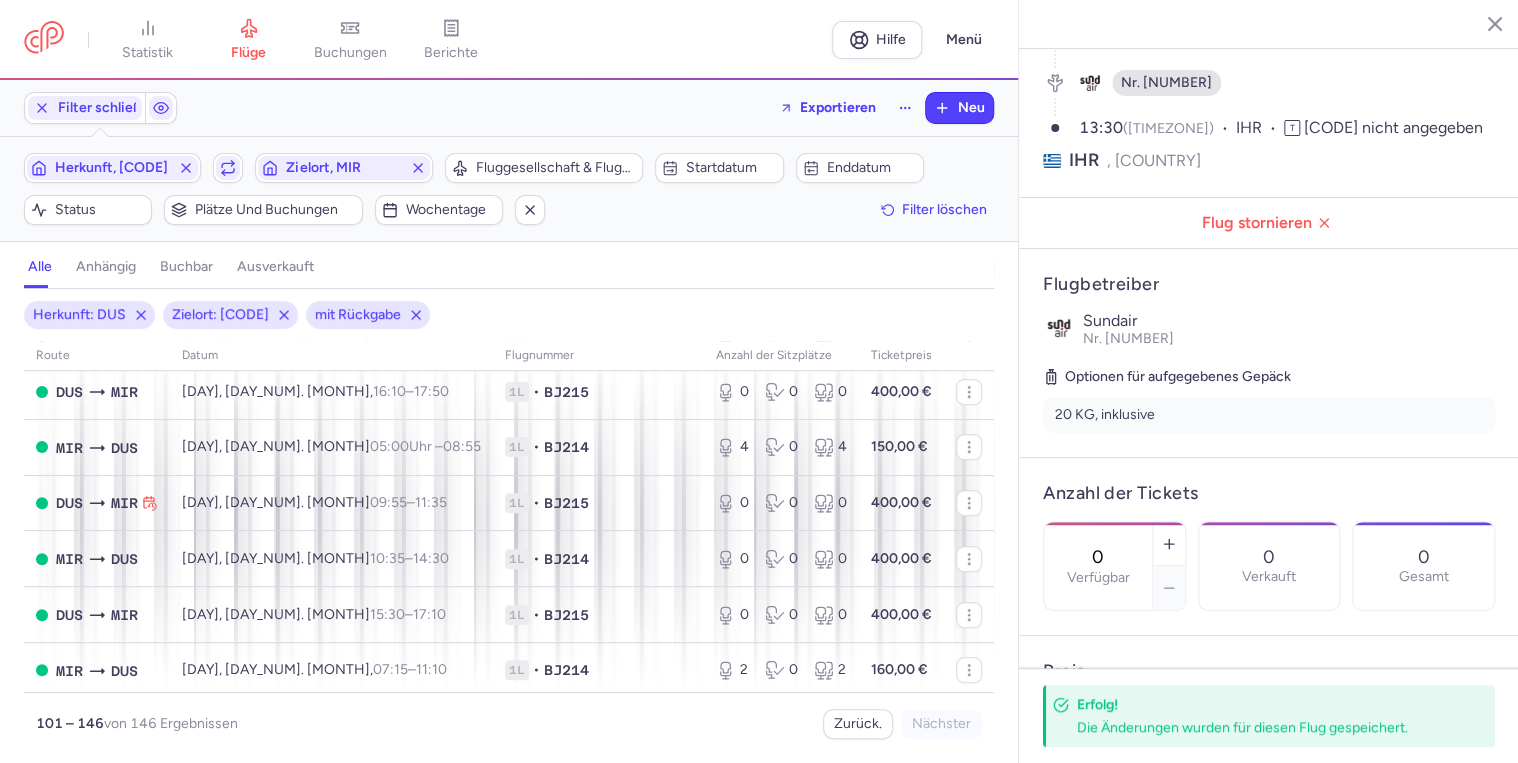 scroll, scrollTop: 640, scrollLeft: 0, axis: vertical 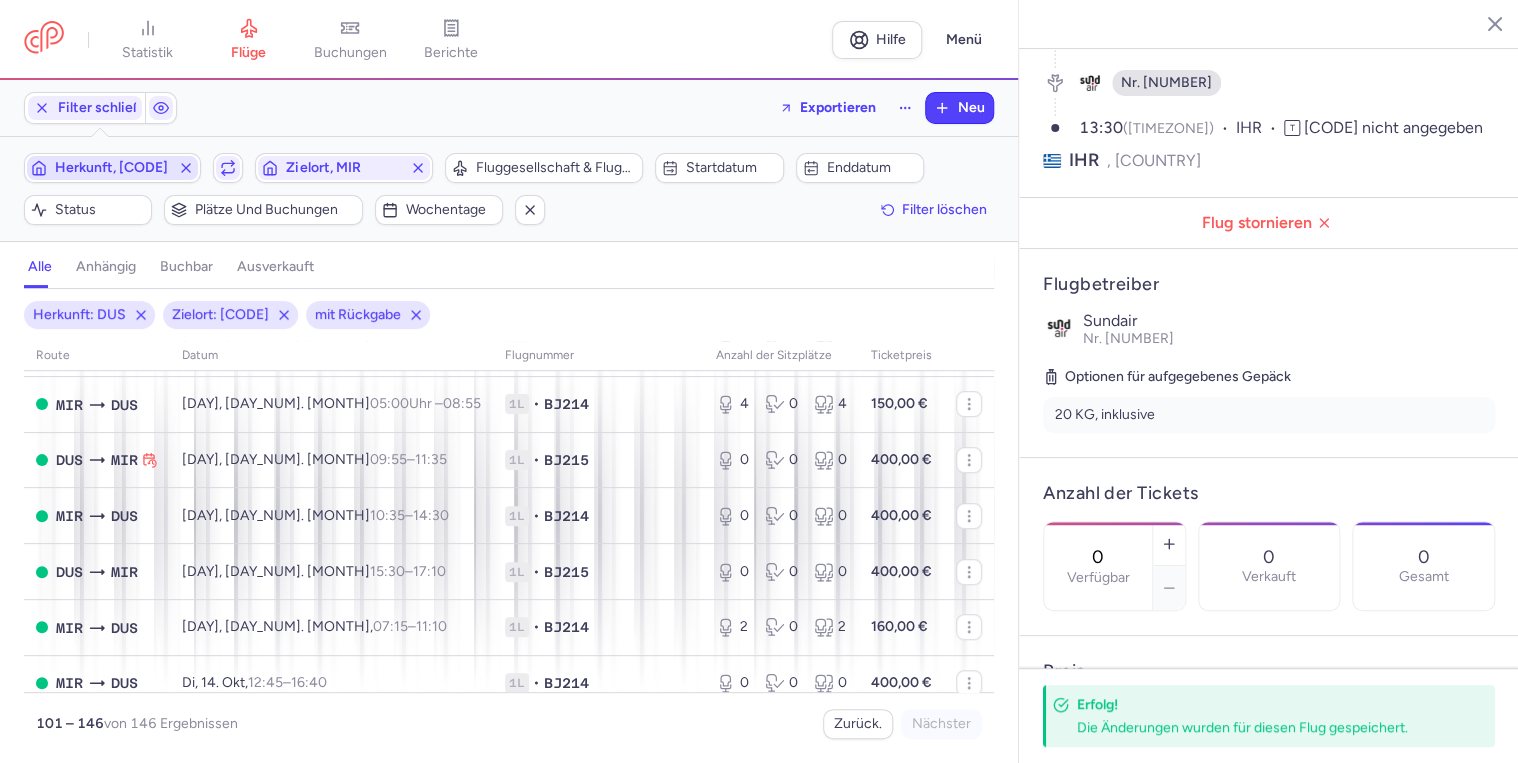 click on "Herkunft, [CODE]" at bounding box center [111, 167] 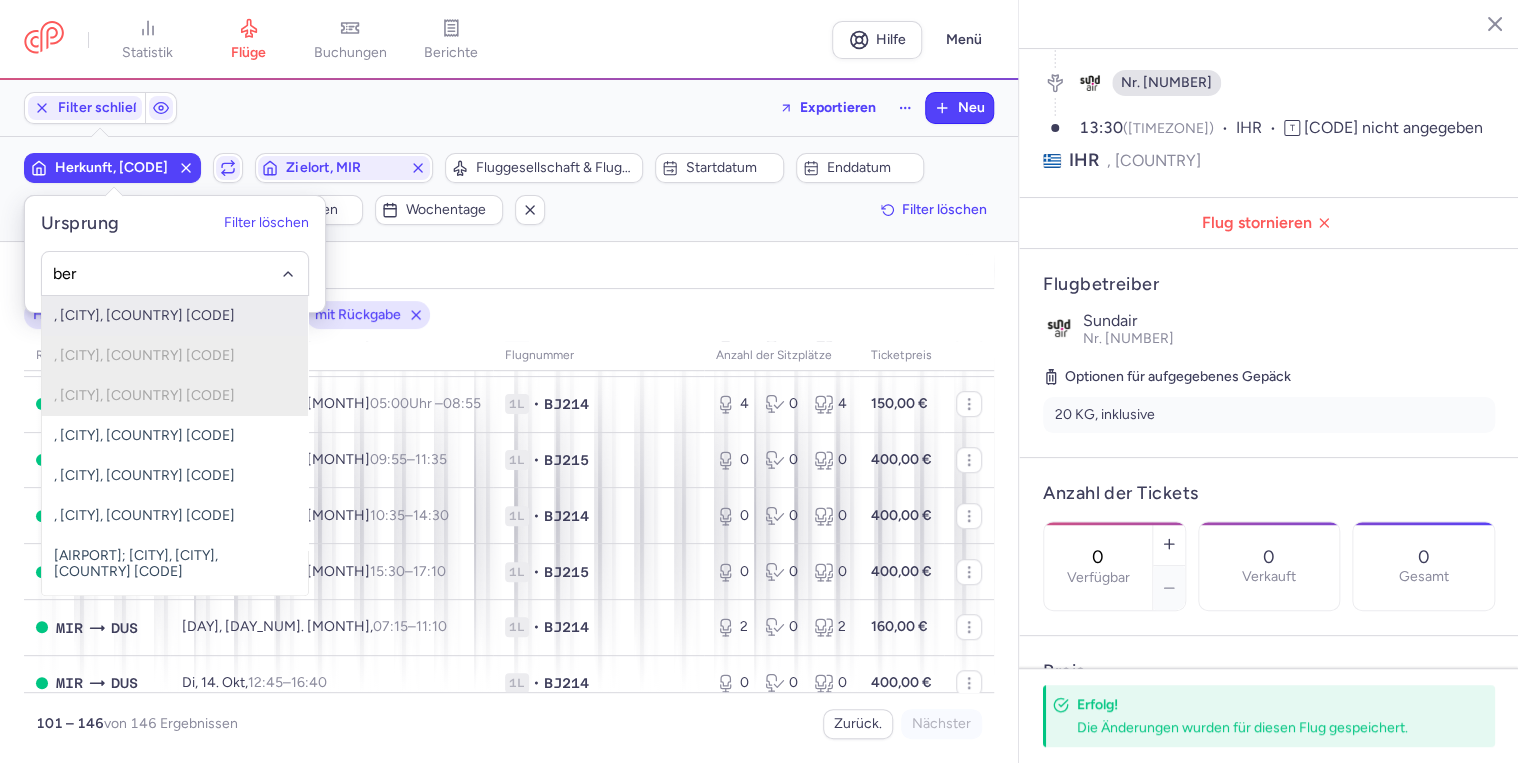 click on ", [CITY], [COUNTRY] [CODE]" 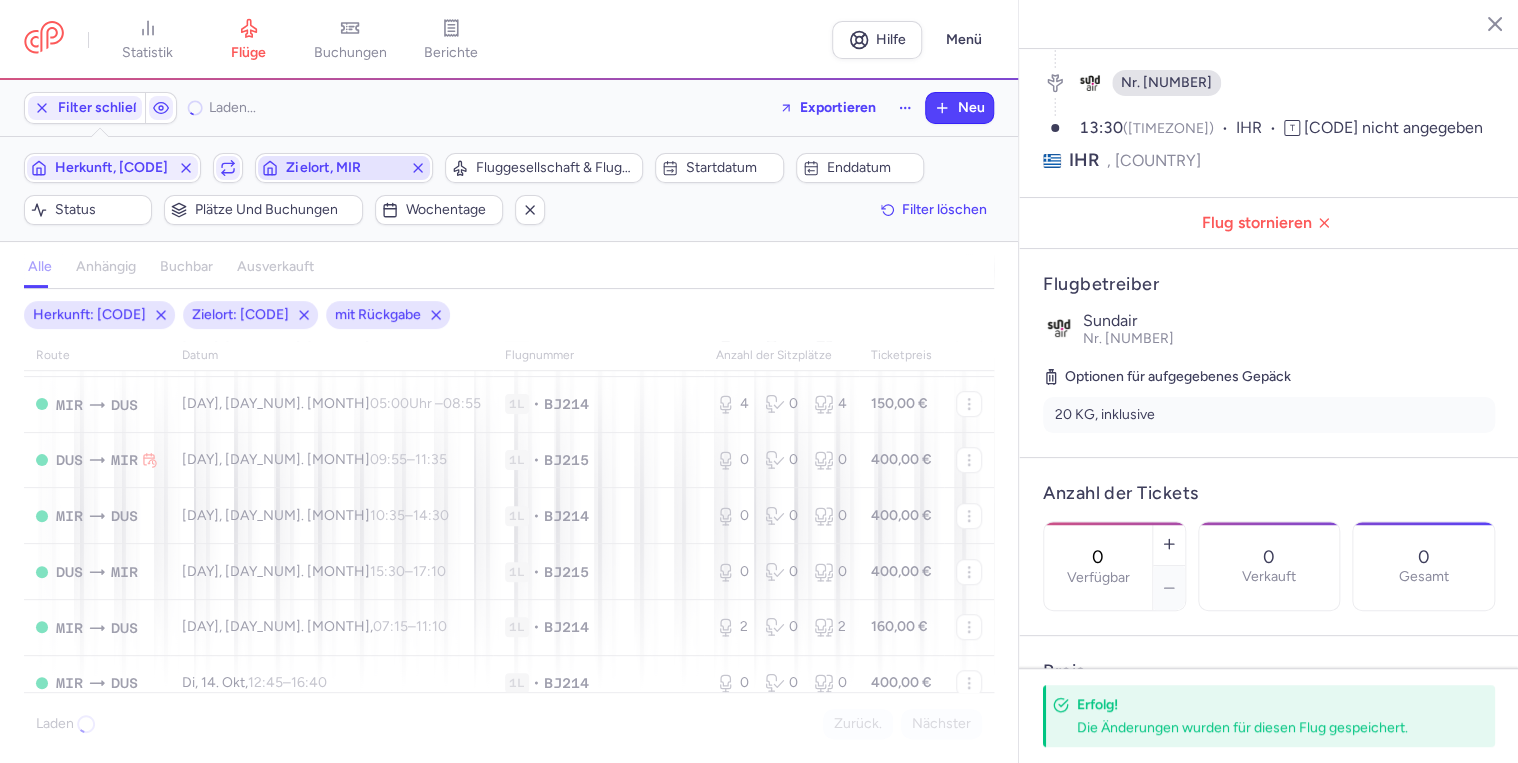 click on "Zielort, MIR" at bounding box center [323, 167] 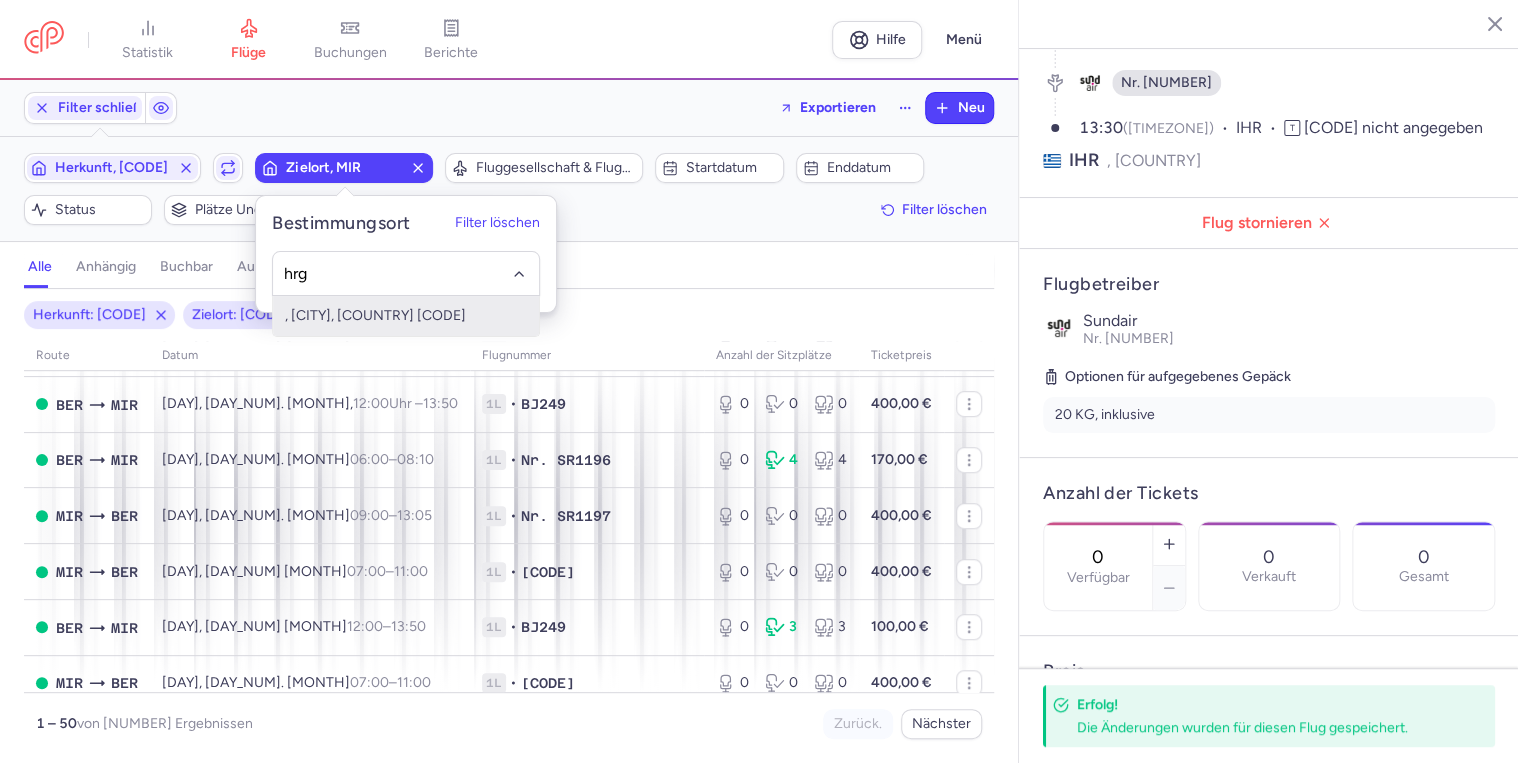 click on ", [CITY], [COUNTRY] [CODE]" 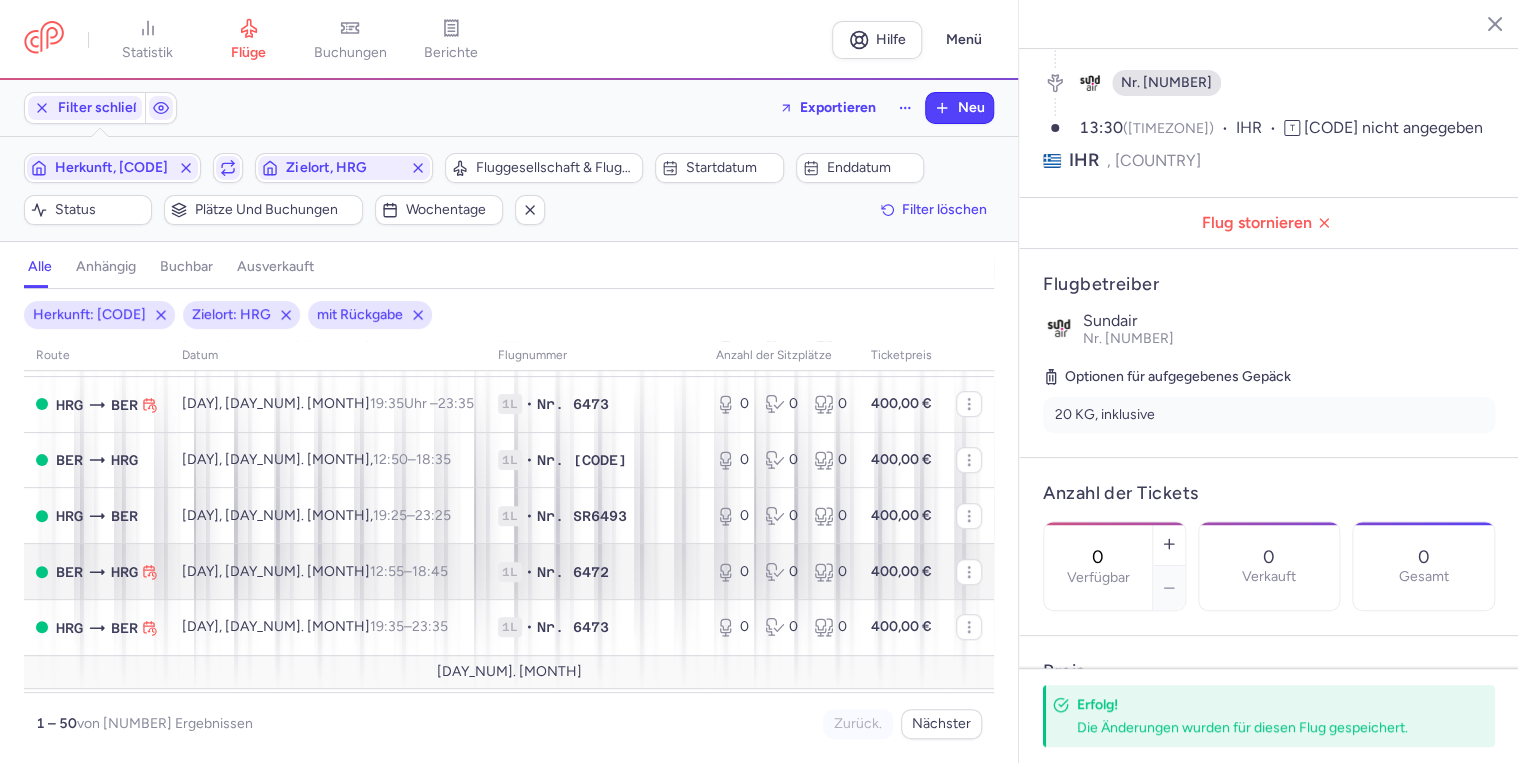type 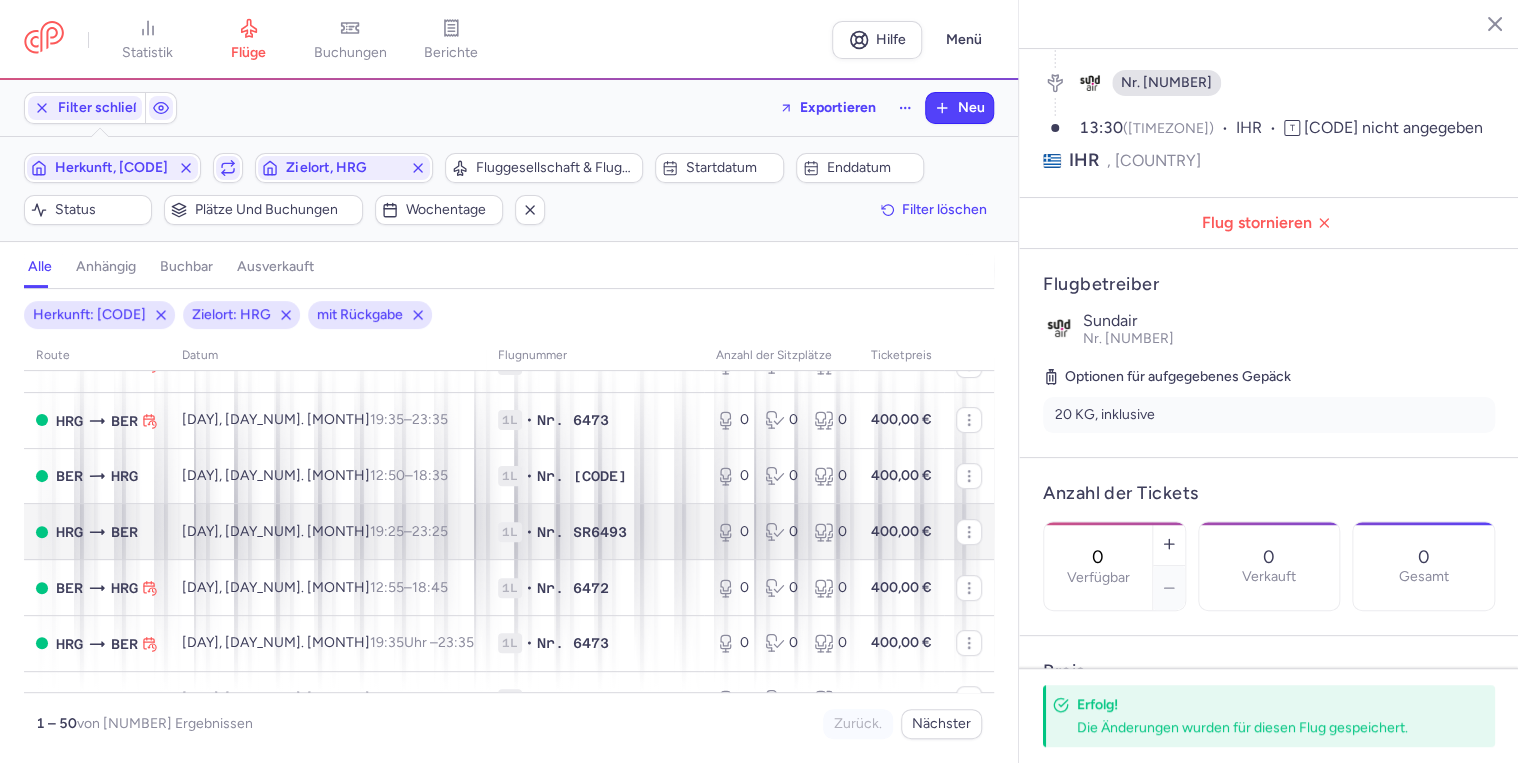 scroll, scrollTop: 400, scrollLeft: 0, axis: vertical 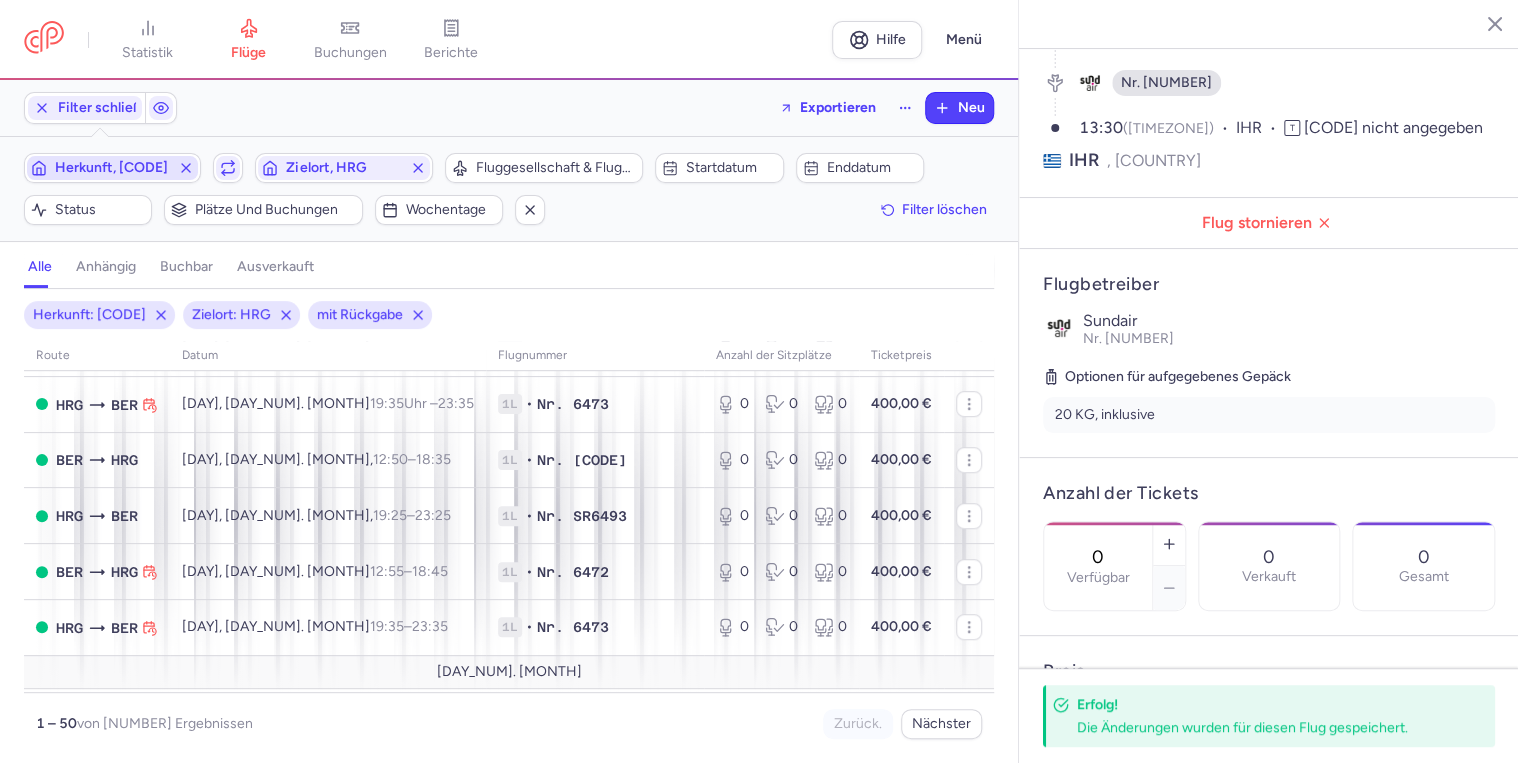 click on "Herkunft, [CODE]" at bounding box center [111, 167] 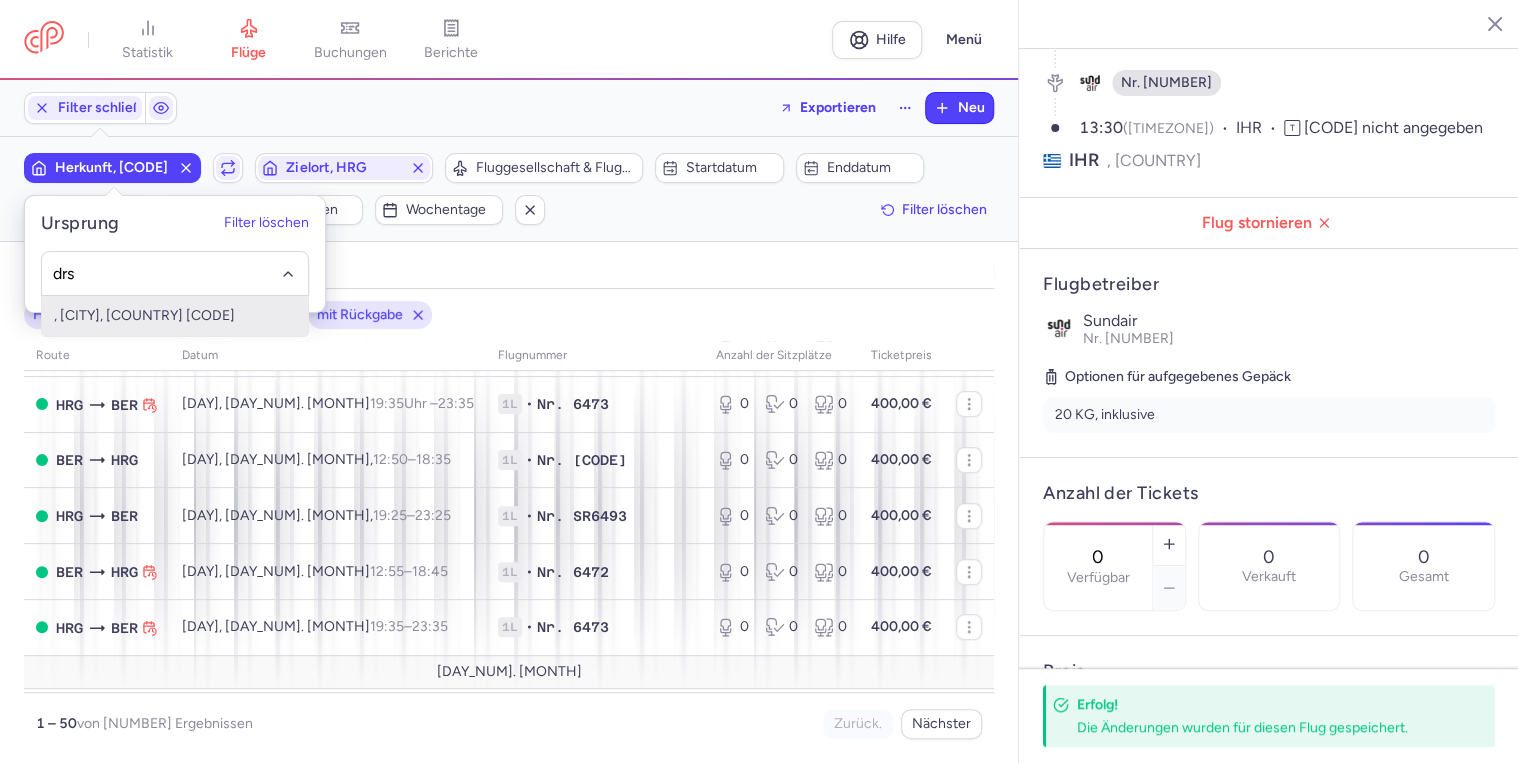 click on ", [CITY], [COUNTRY] [CODE]" 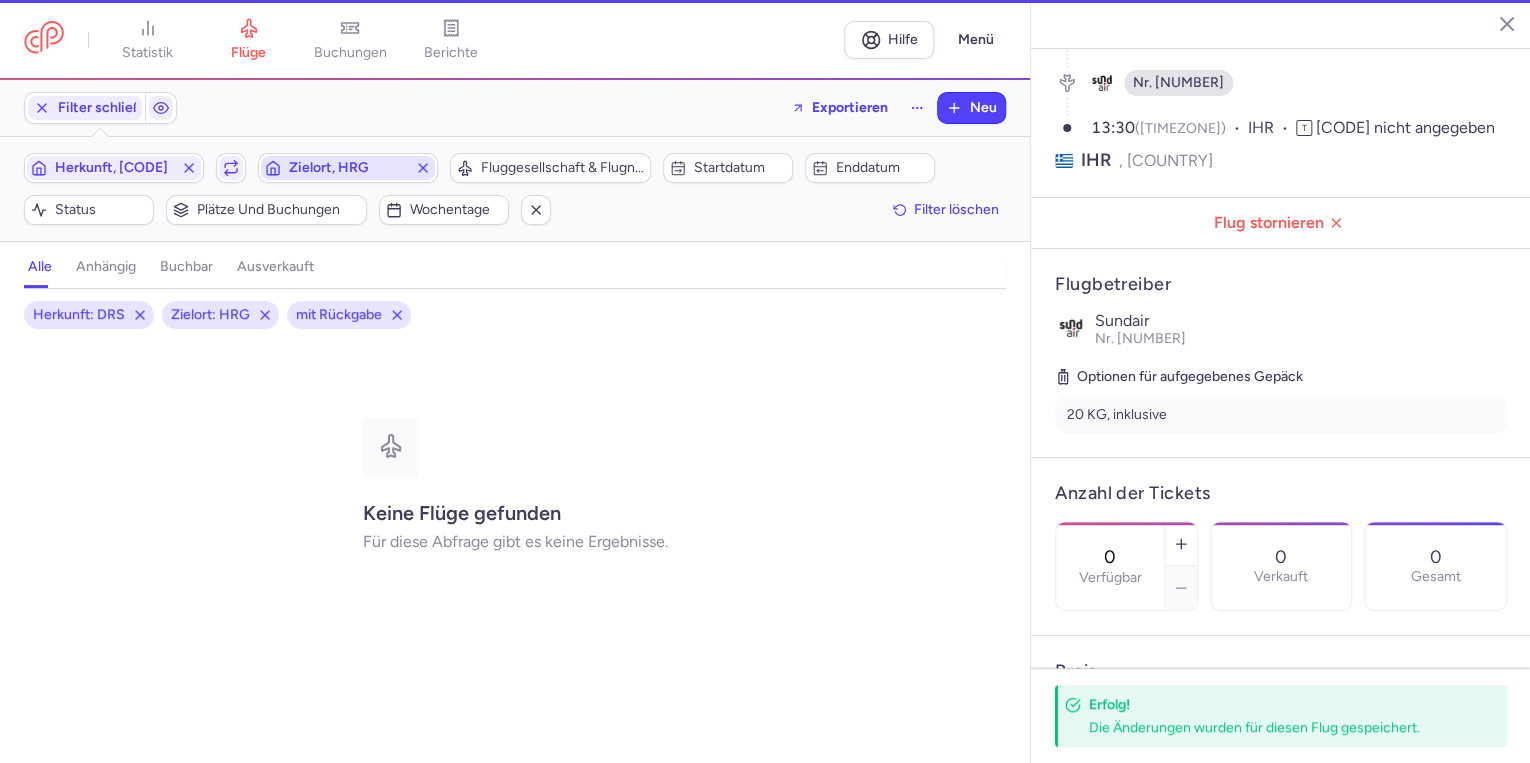 click on "Zielort, HRG" at bounding box center (348, 168) 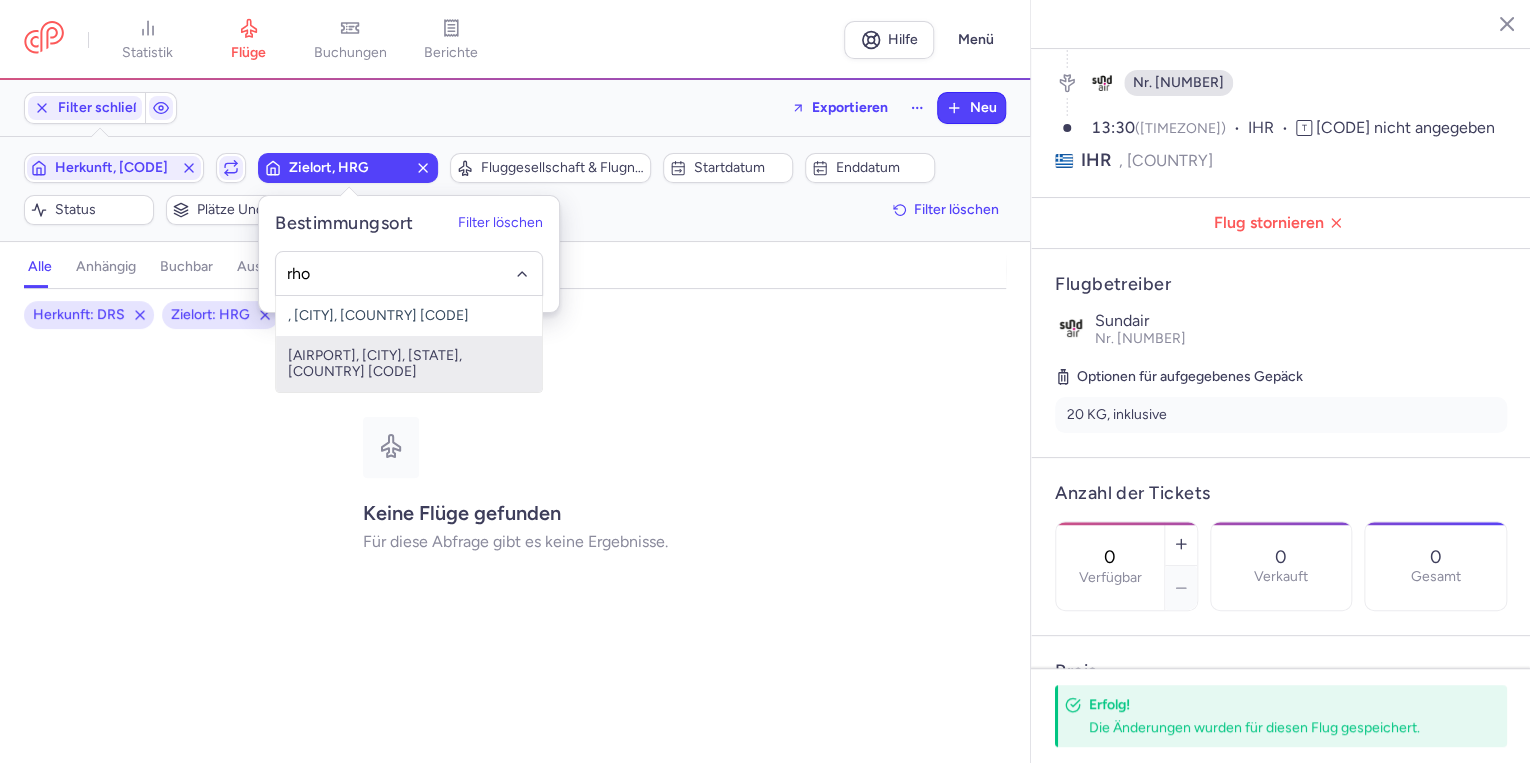 click on ", [CITY], [COUNTRY] [CODE]" 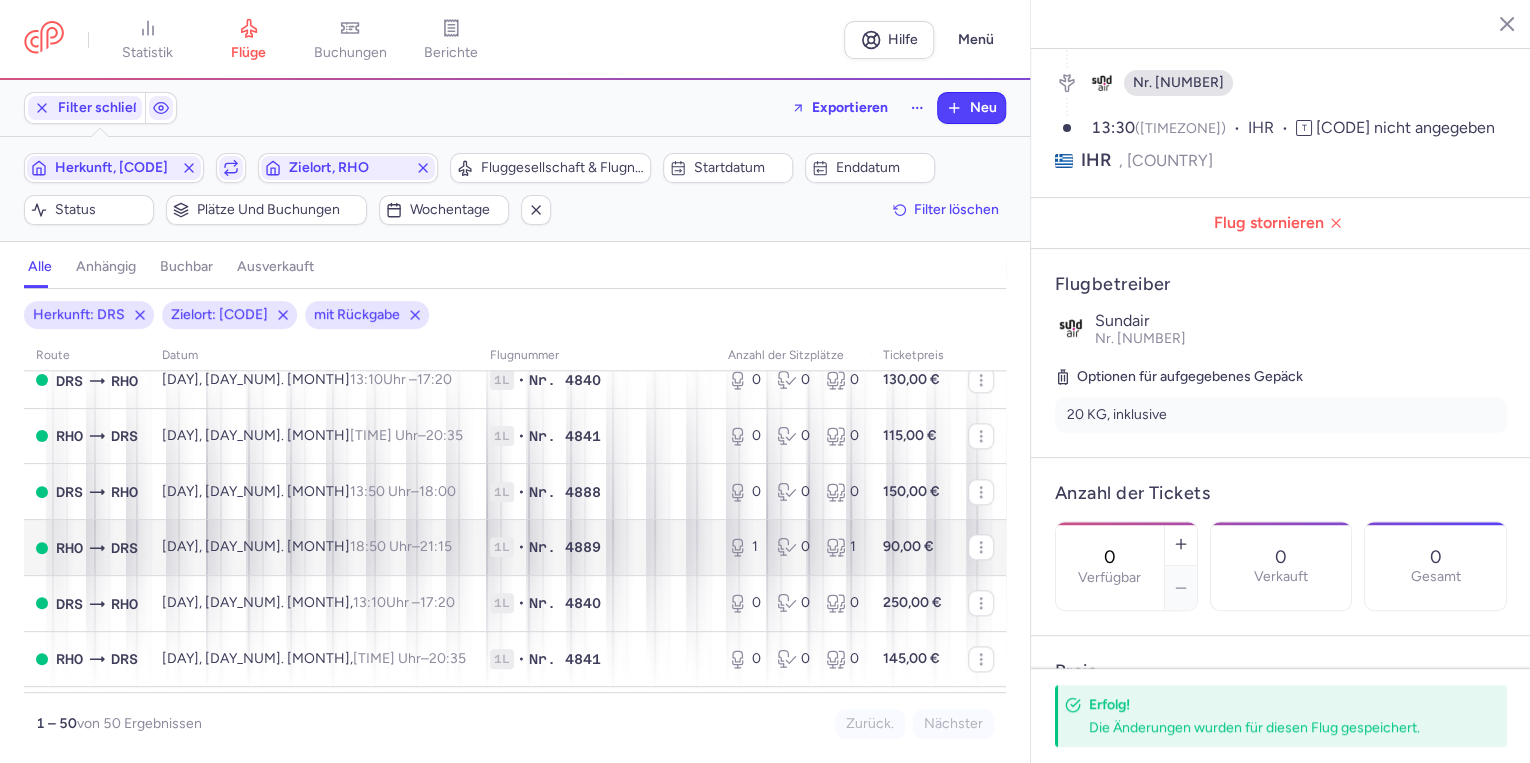 scroll, scrollTop: 960, scrollLeft: 0, axis: vertical 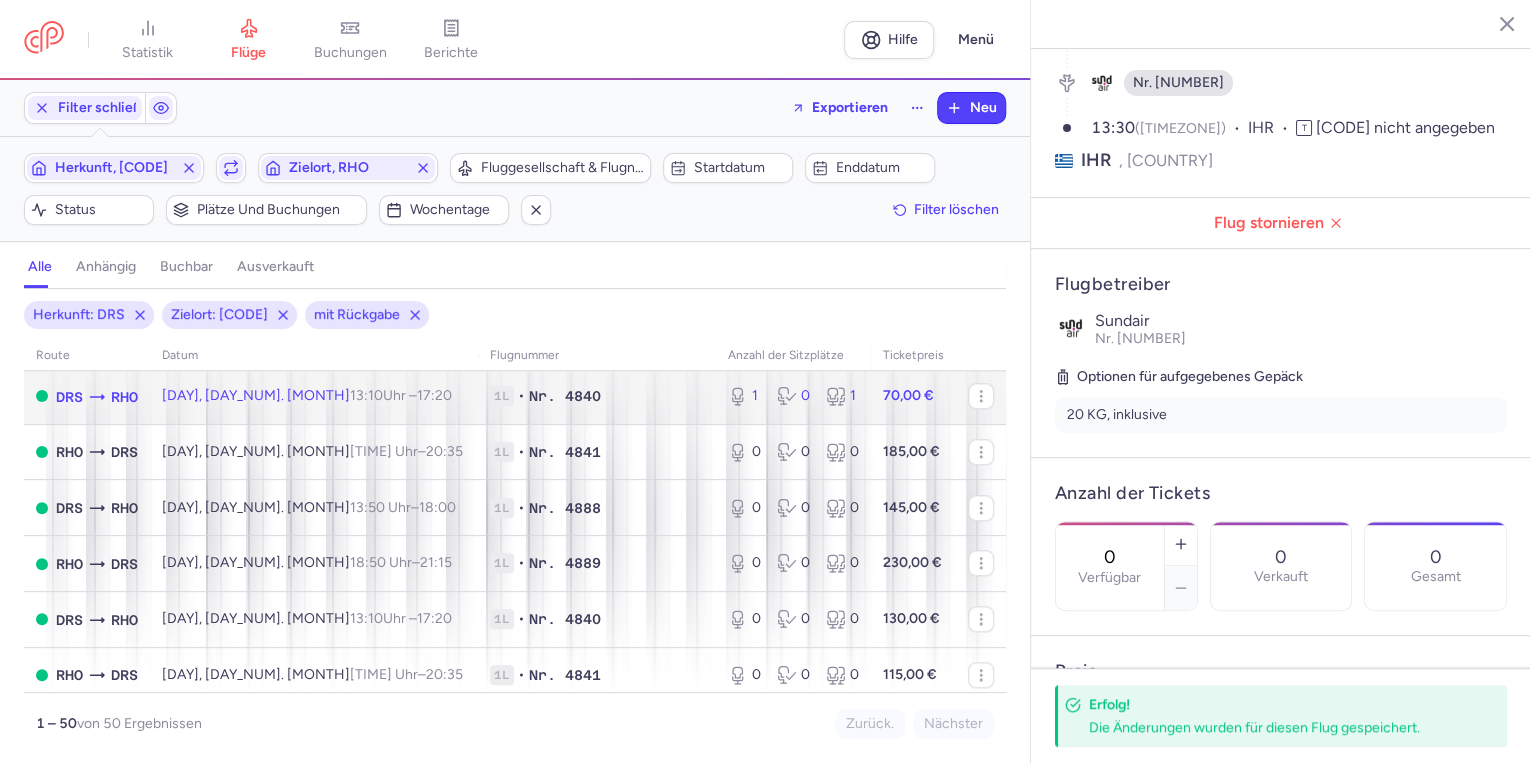 click on "[CODE] [CODE]" 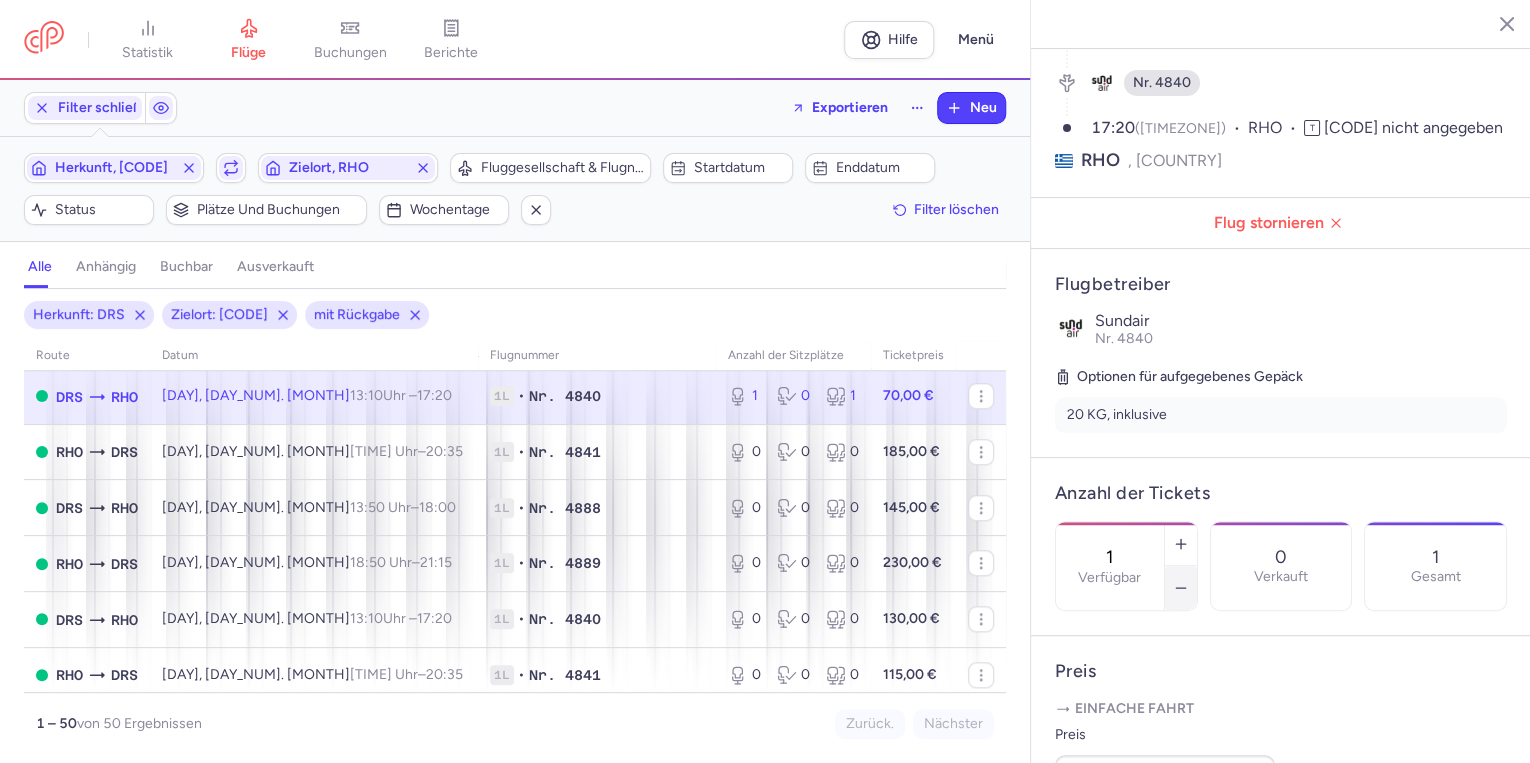 click 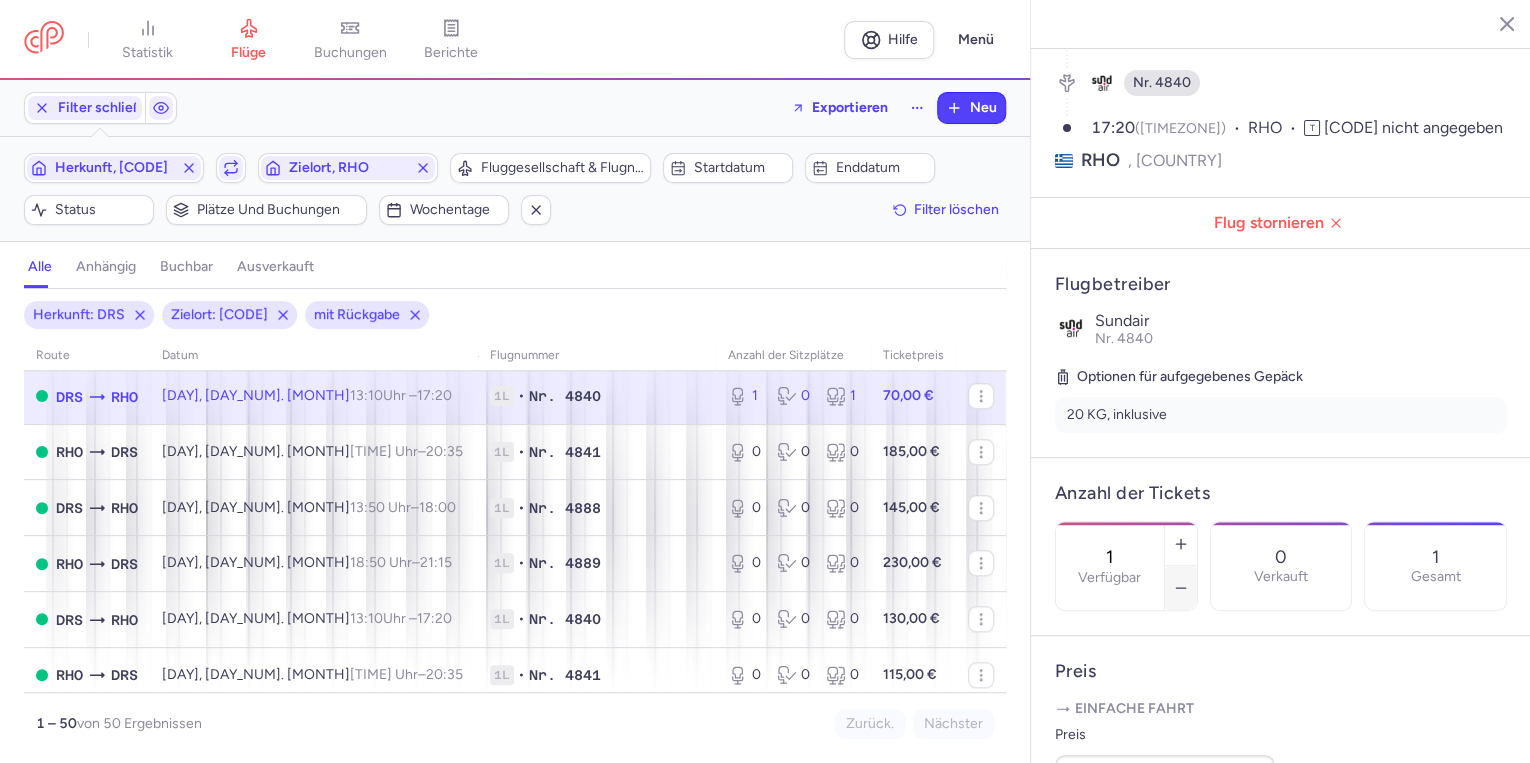 type on "0" 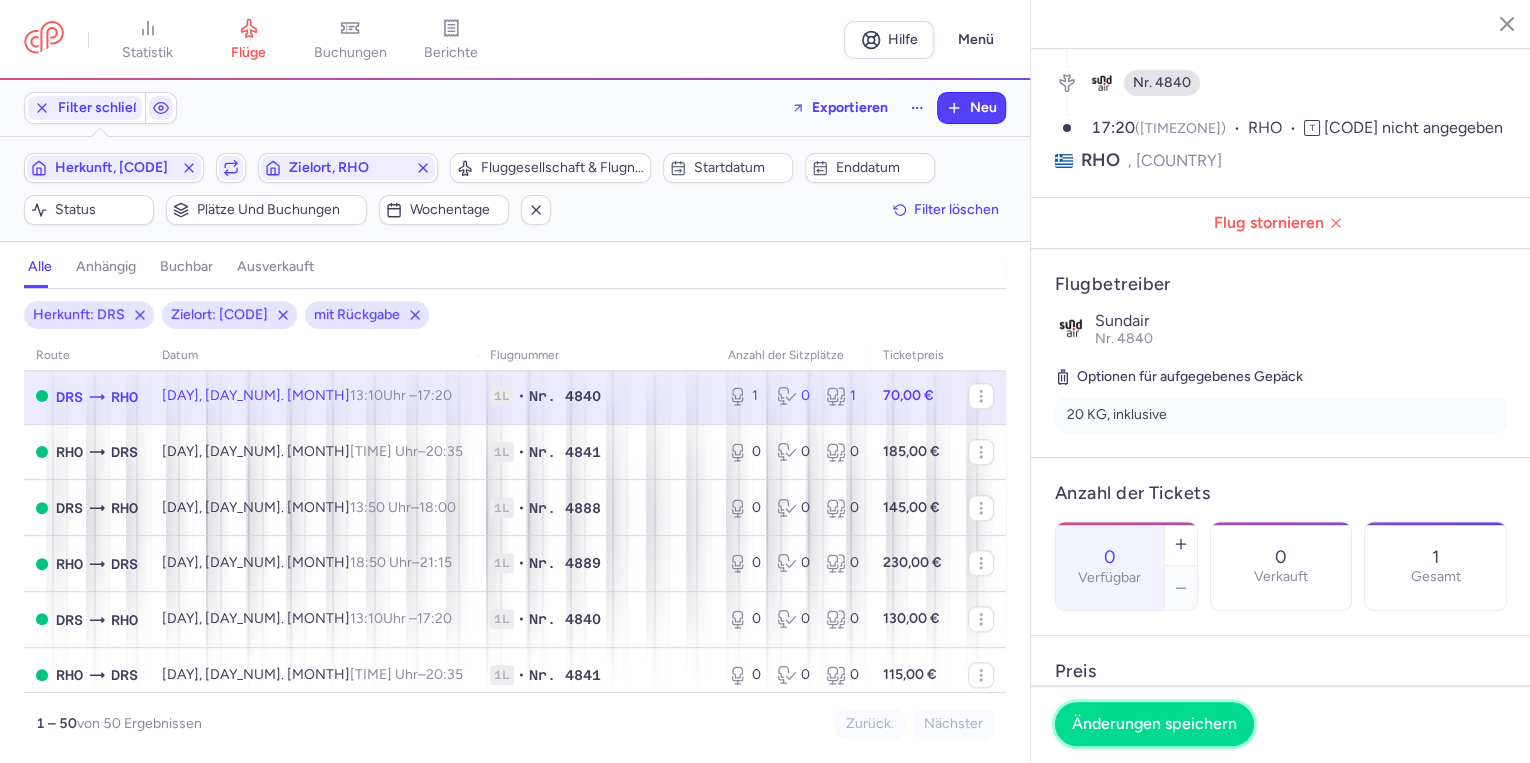 click on "Änderungen speichern" 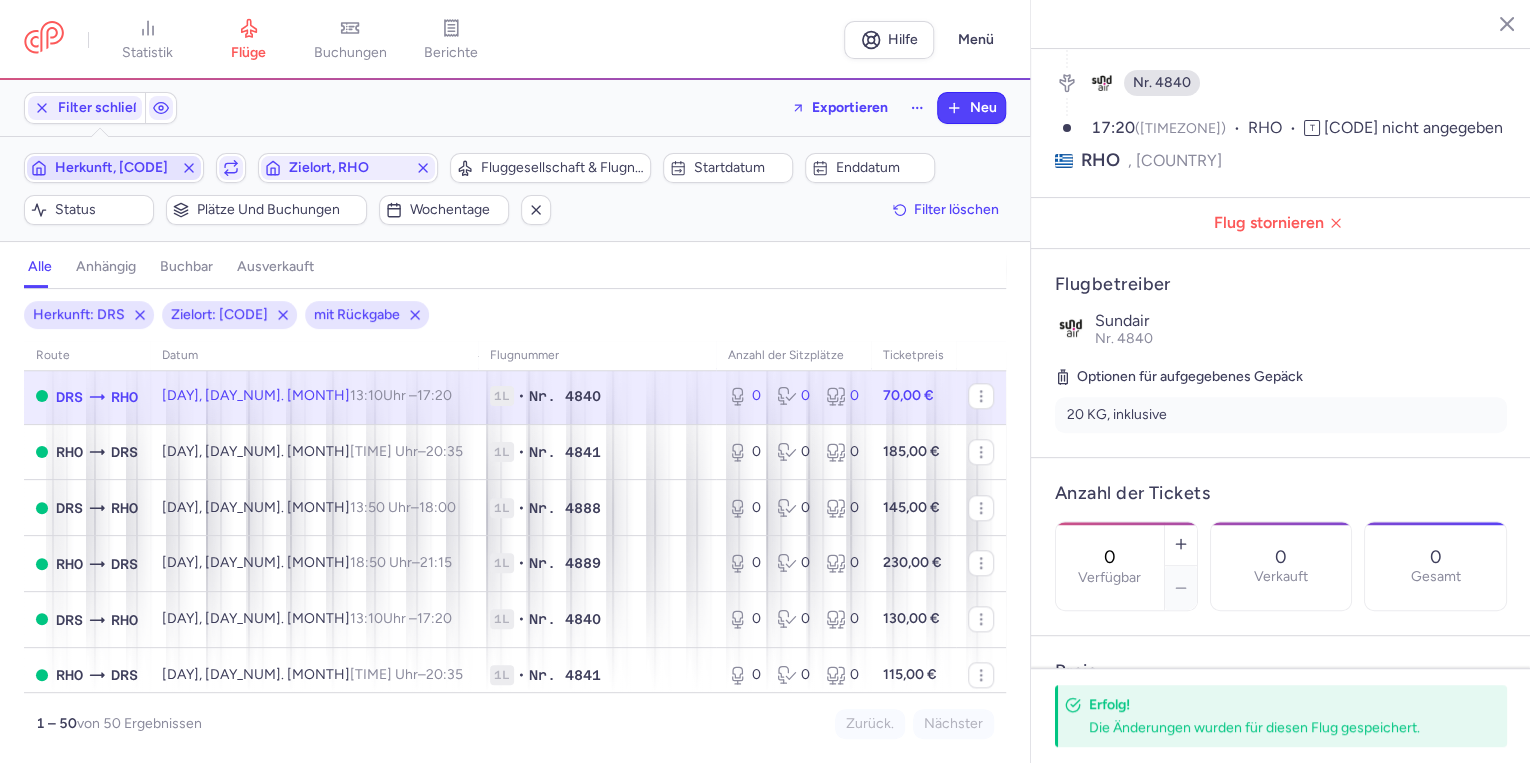 click on "Herkunft, [CODE]" at bounding box center (111, 167) 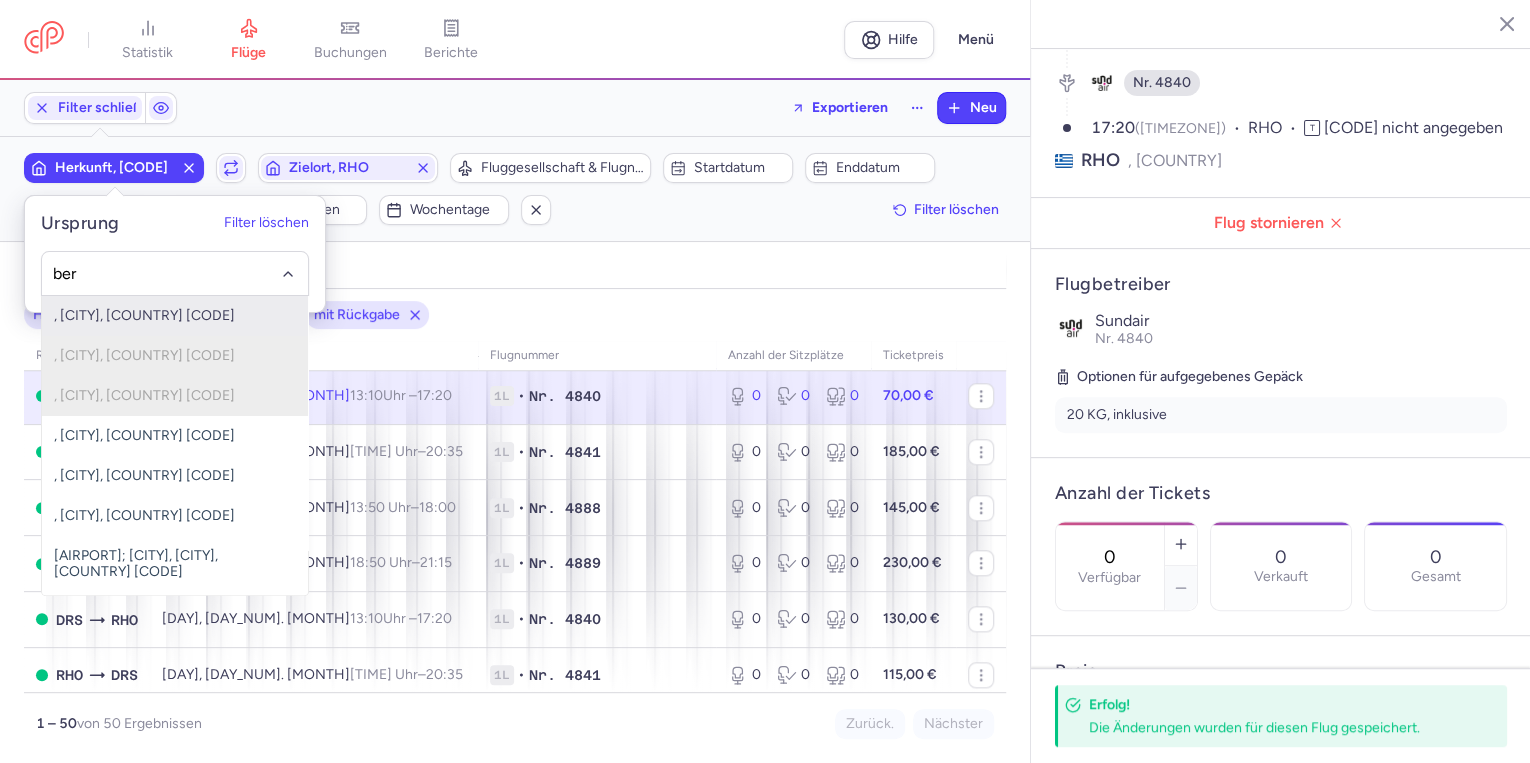 click on ", [CITY], [COUNTRY] [CODE]" 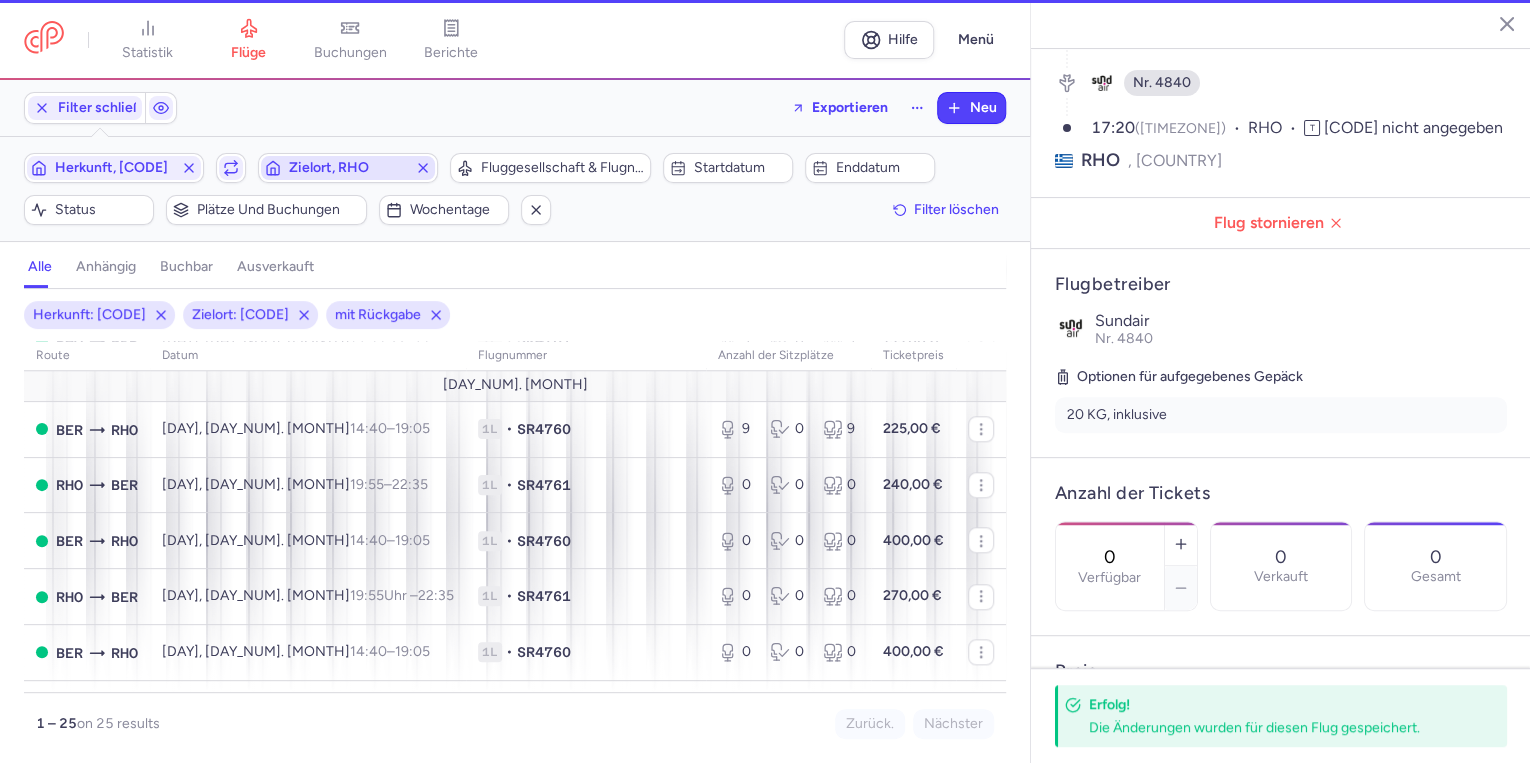 scroll, scrollTop: 935, scrollLeft: 0, axis: vertical 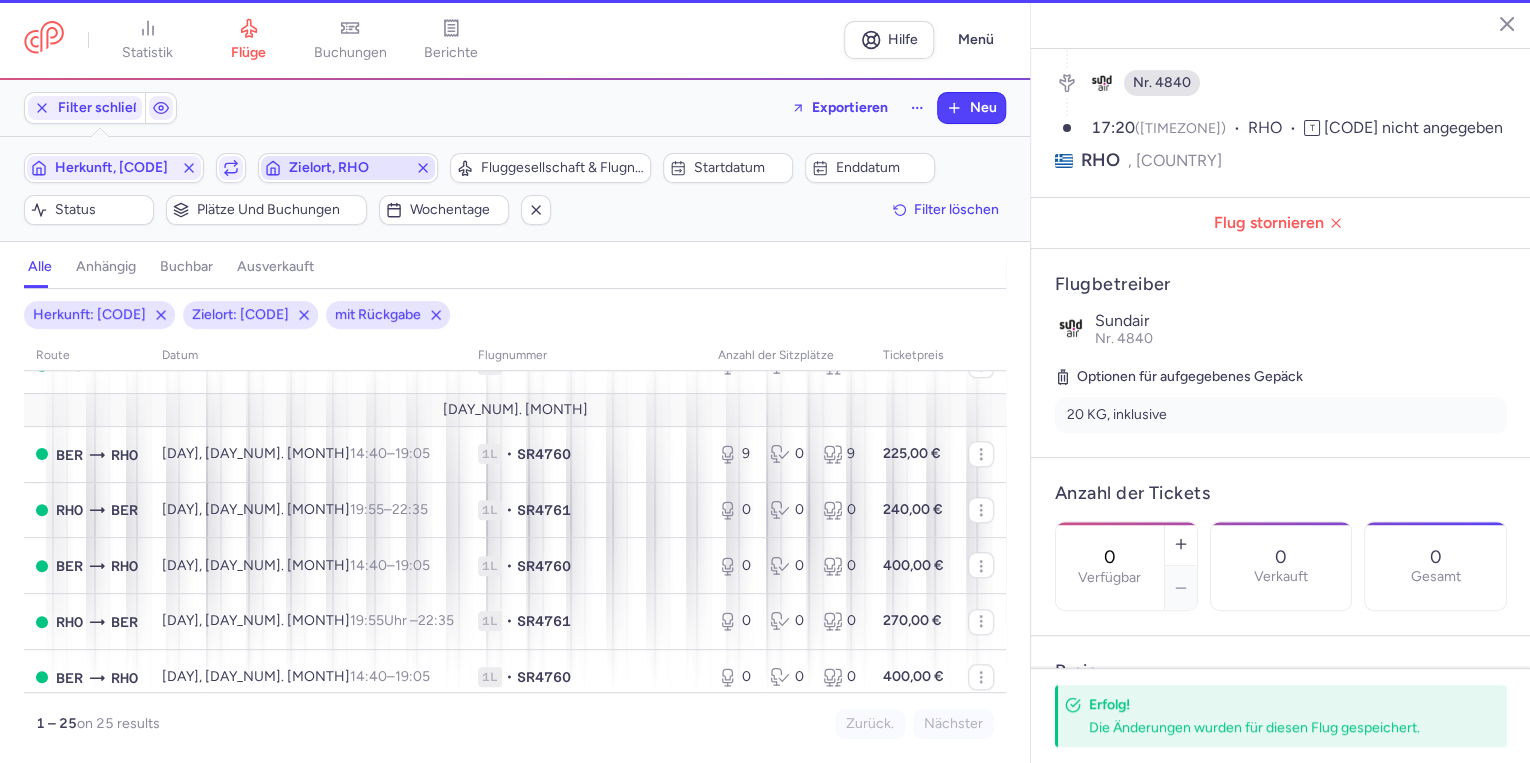 click on "Zielort, RHO" at bounding box center (329, 167) 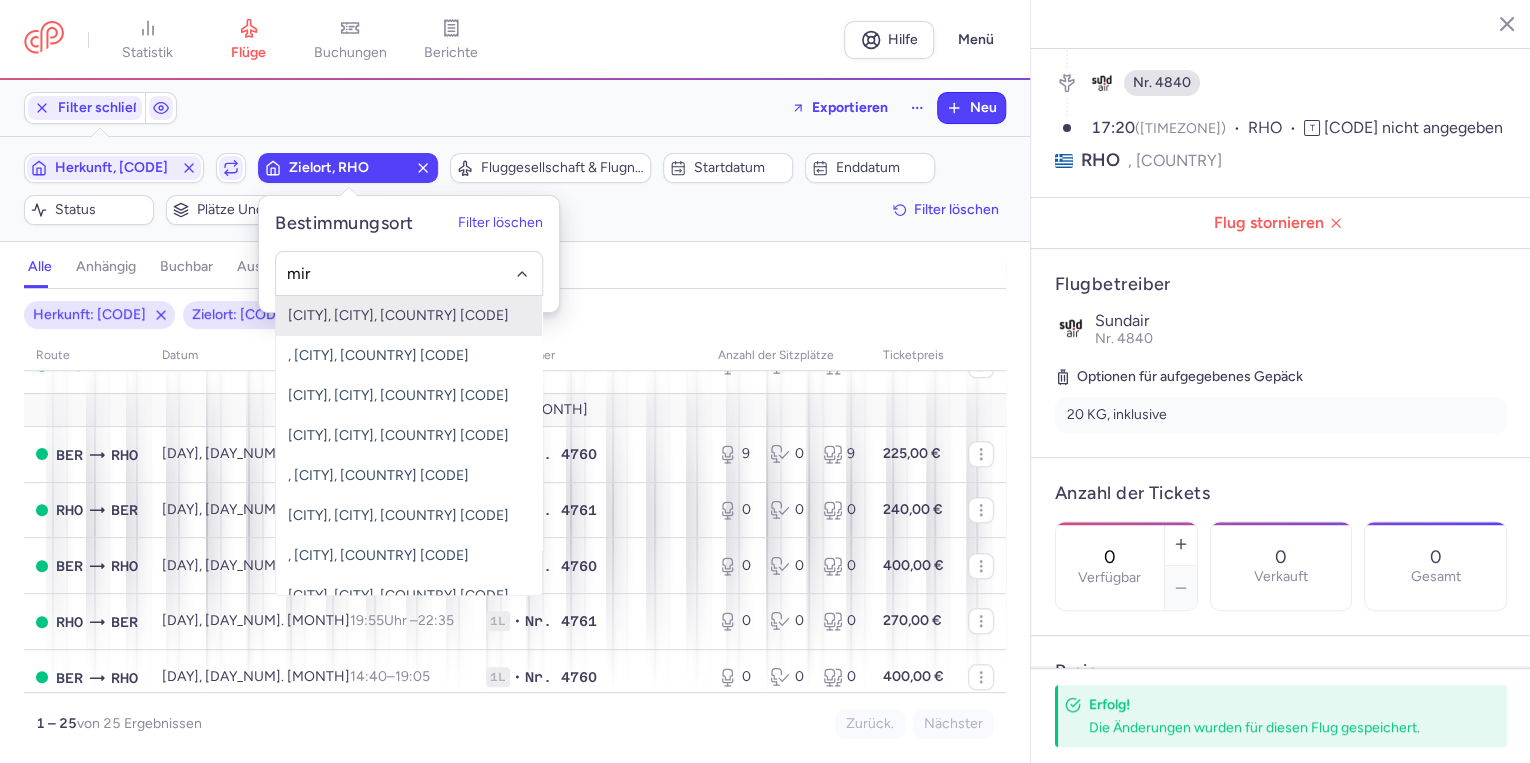 click on "[CITY], [CITY], [COUNTRY] [CODE]" at bounding box center [409, 316] 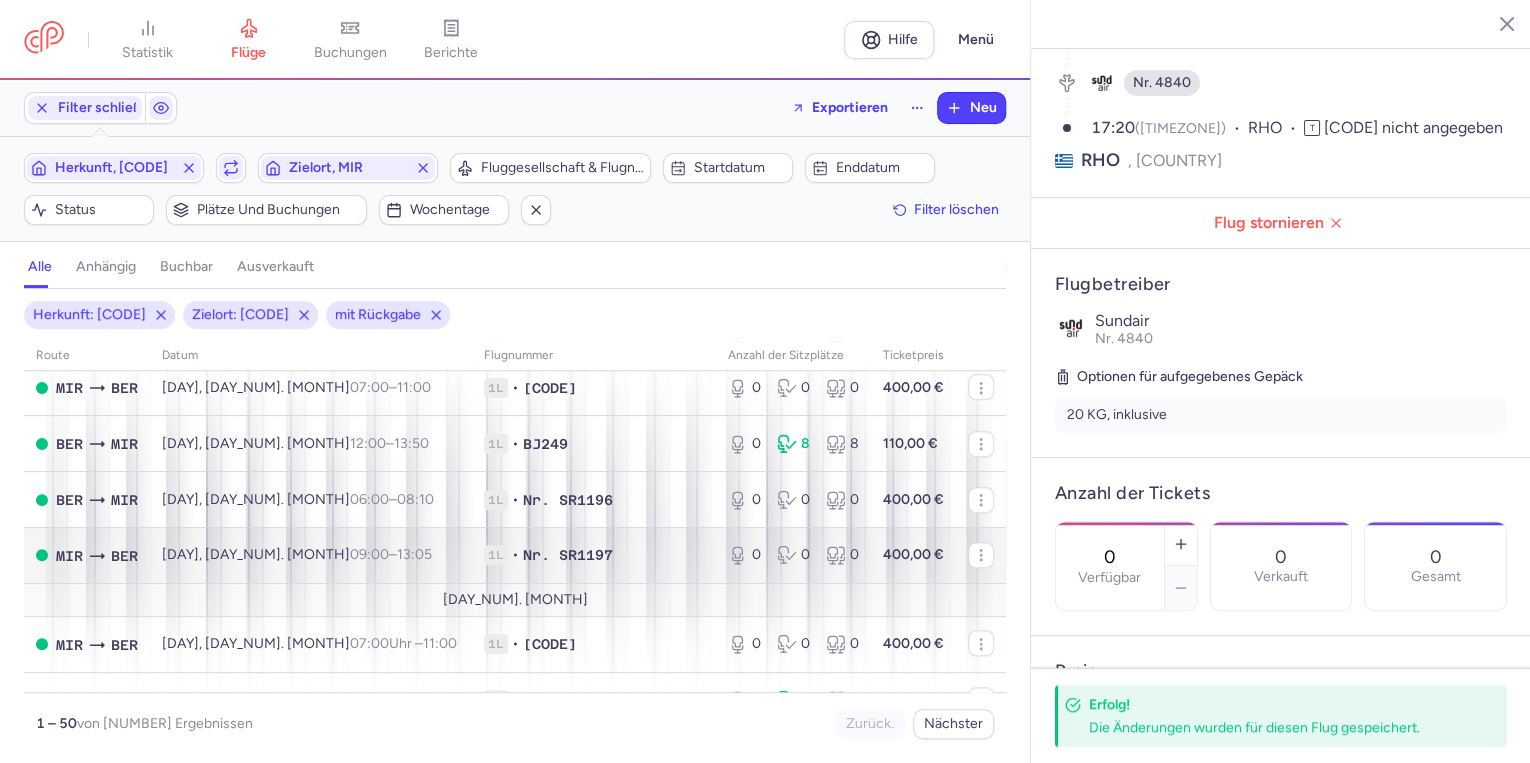 scroll, scrollTop: 960, scrollLeft: 0, axis: vertical 